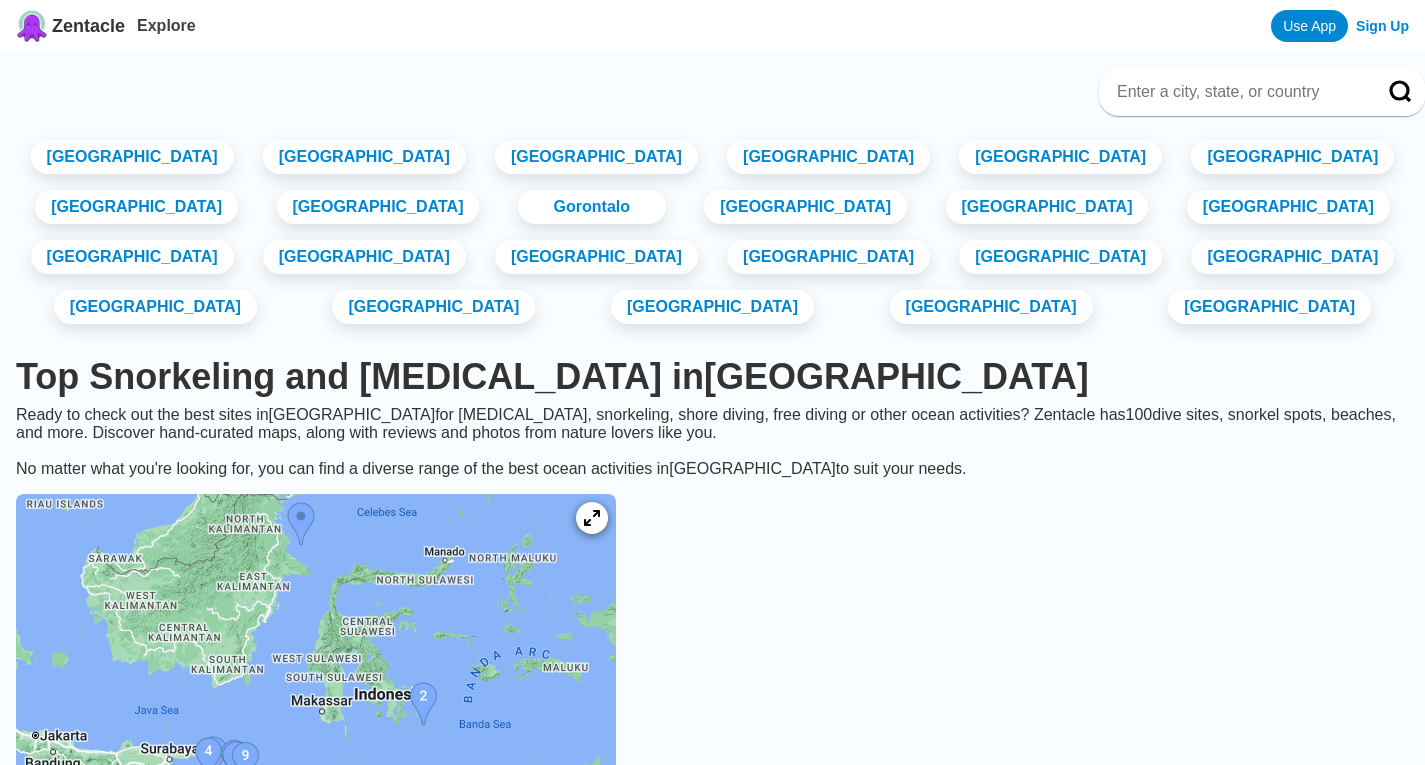 scroll, scrollTop: 0, scrollLeft: 0, axis: both 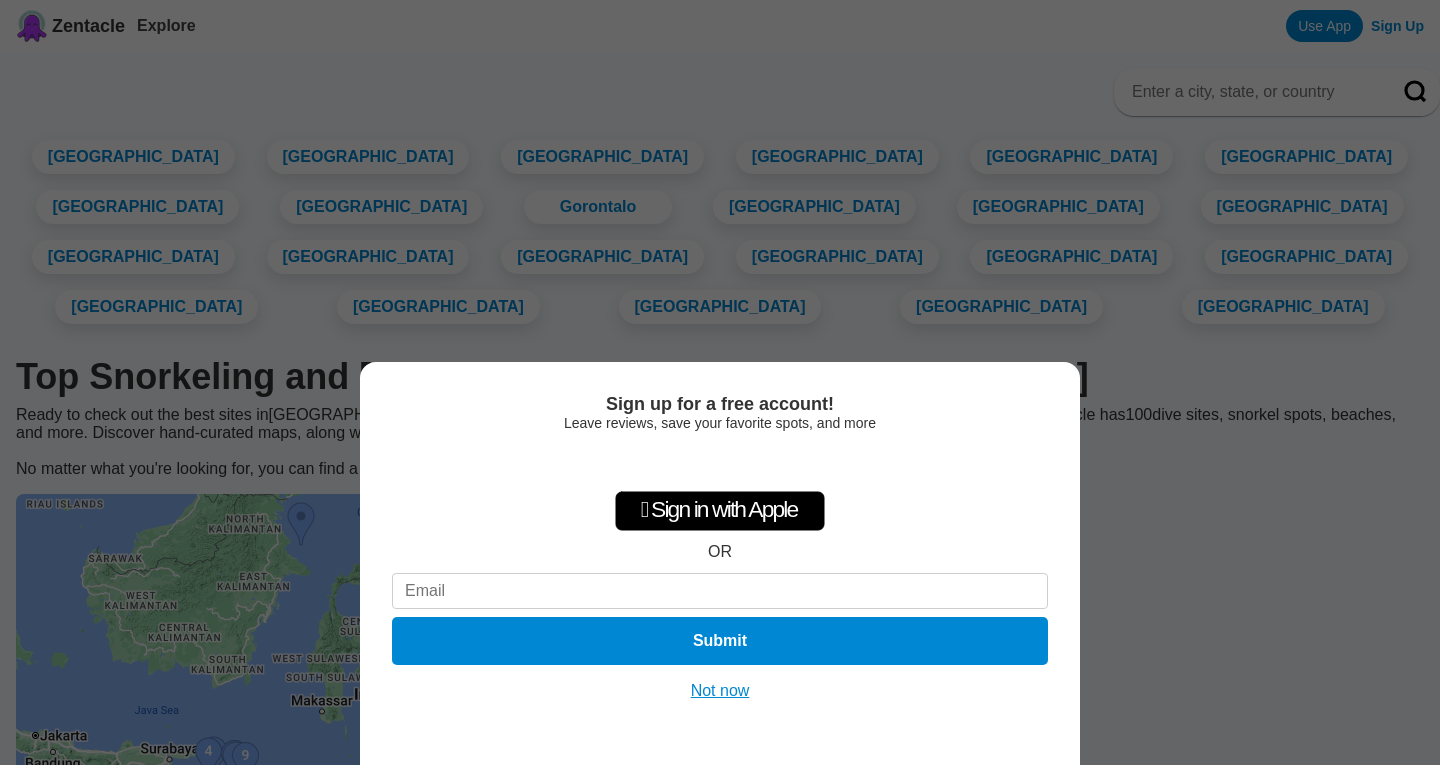 click on "Sign up for a free account! Leave reviews, save your favorite spots, and more
 Sign in with Apple
OR Submit Not now See this page in... Zentacle App Open Browser Continue" at bounding box center [720, 382] 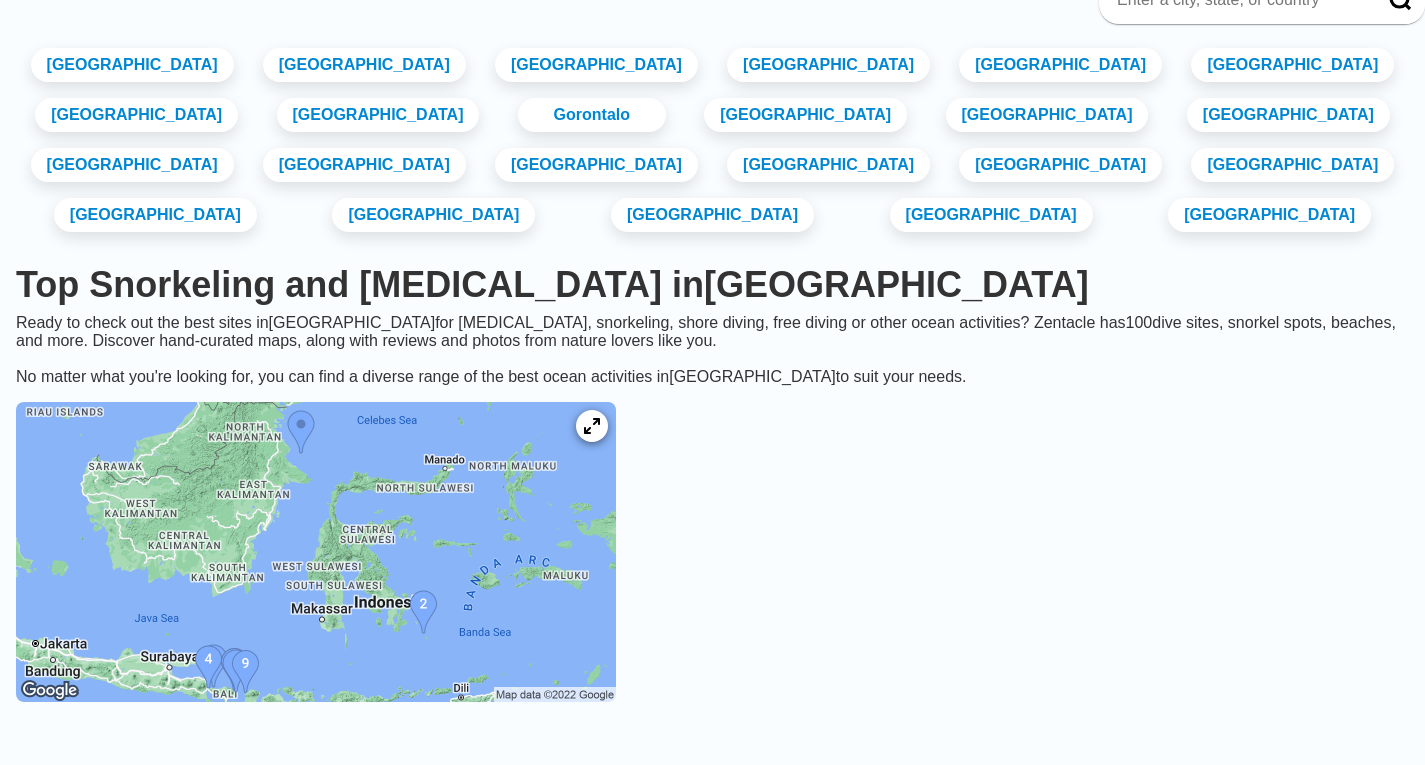 scroll, scrollTop: 400, scrollLeft: 0, axis: vertical 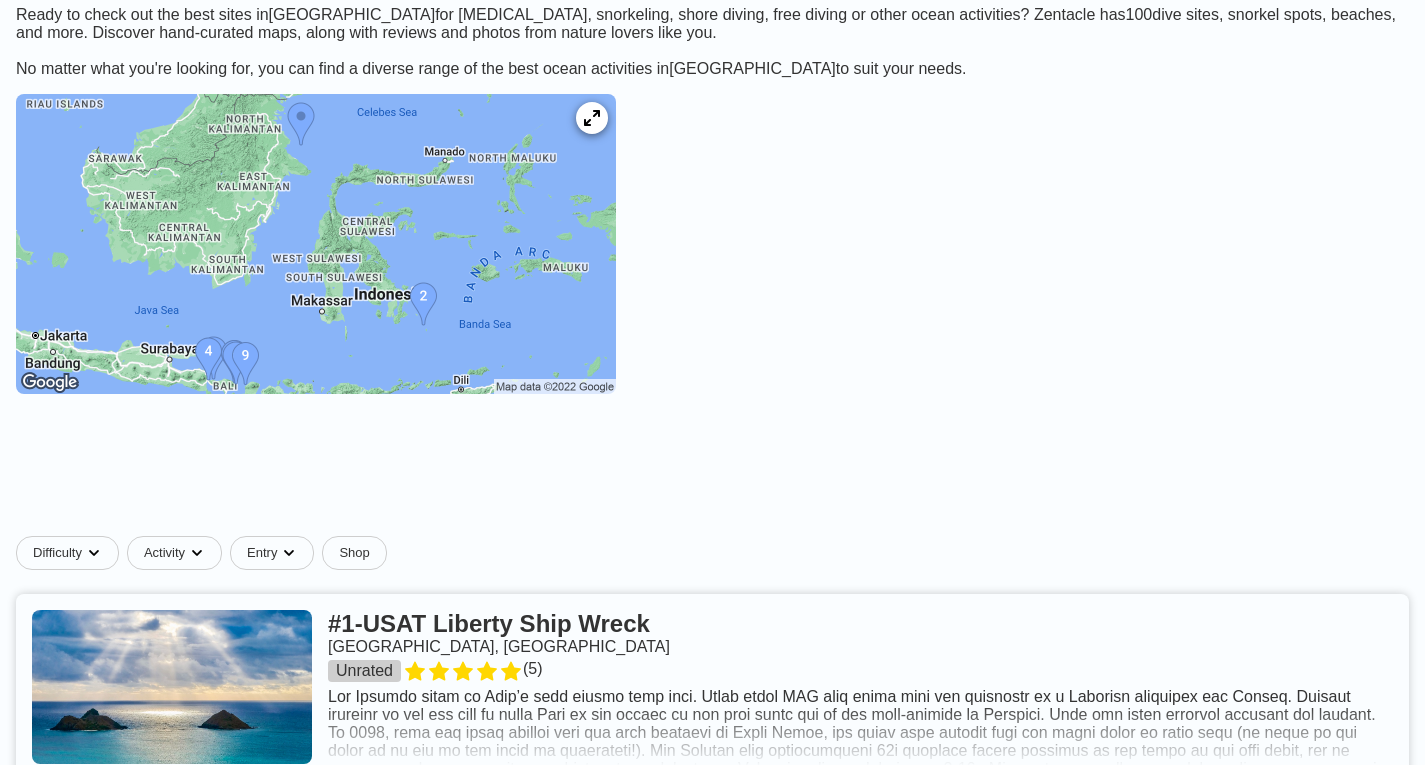 click at bounding box center (316, 244) 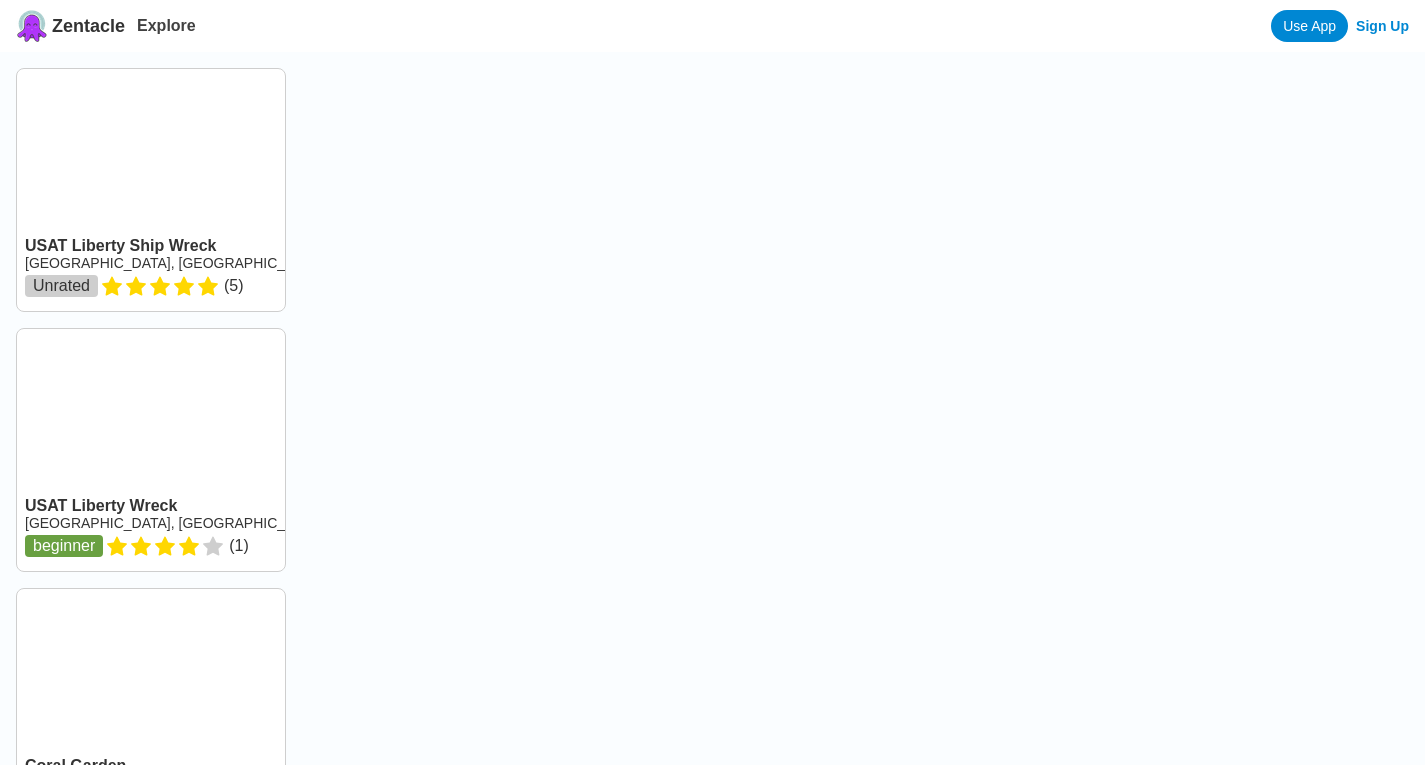 scroll, scrollTop: 0, scrollLeft: 0, axis: both 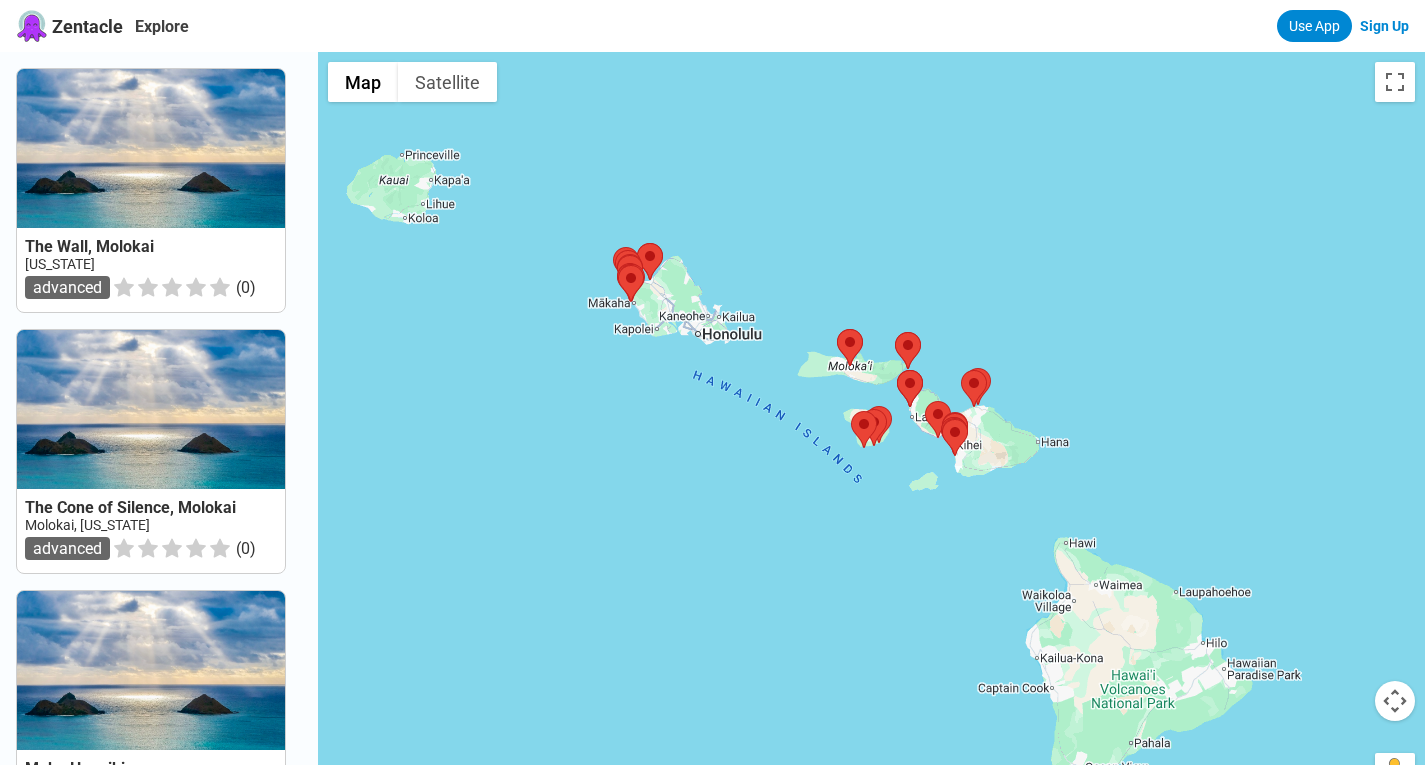 drag, startPoint x: 1118, startPoint y: 527, endPoint x: 1082, endPoint y: 468, distance: 69.115845 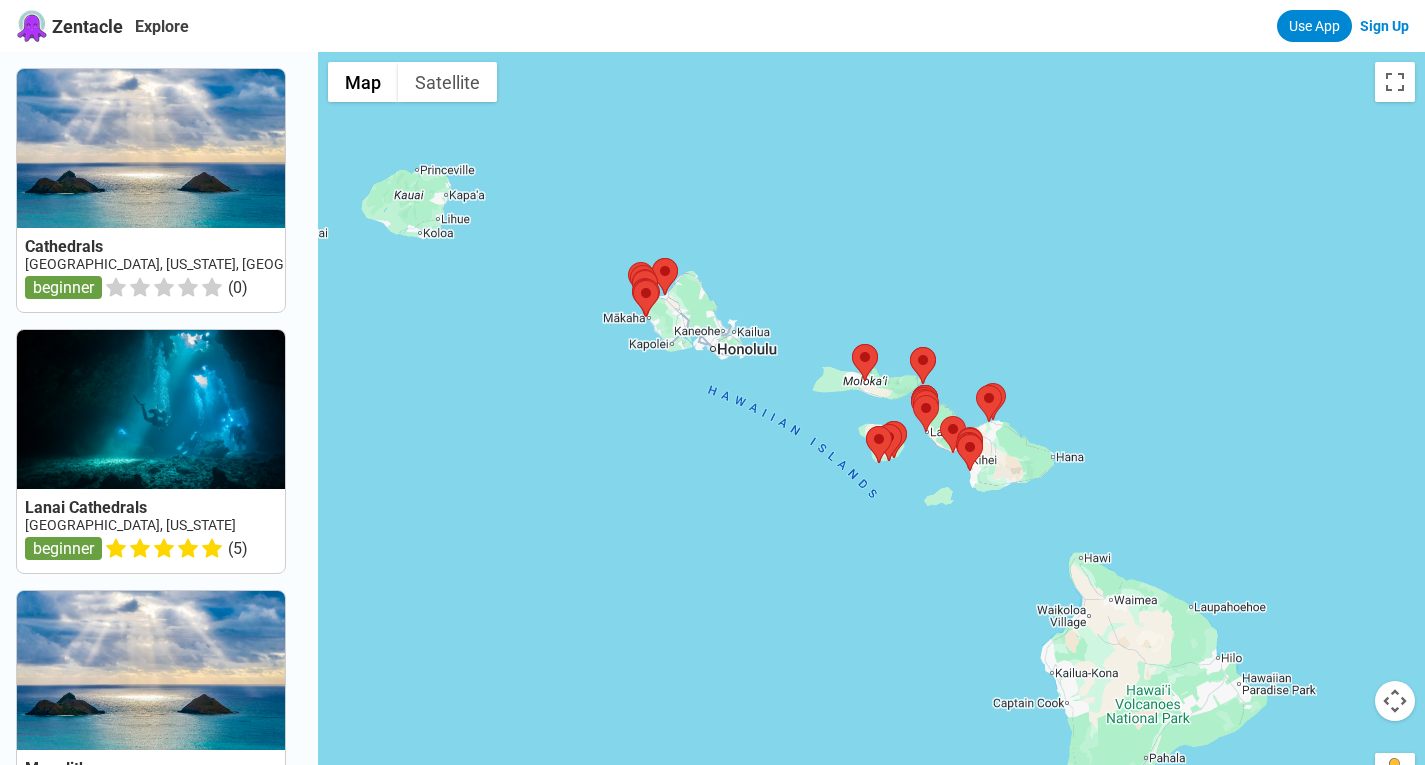 drag, startPoint x: 802, startPoint y: 403, endPoint x: 818, endPoint y: 423, distance: 25.612497 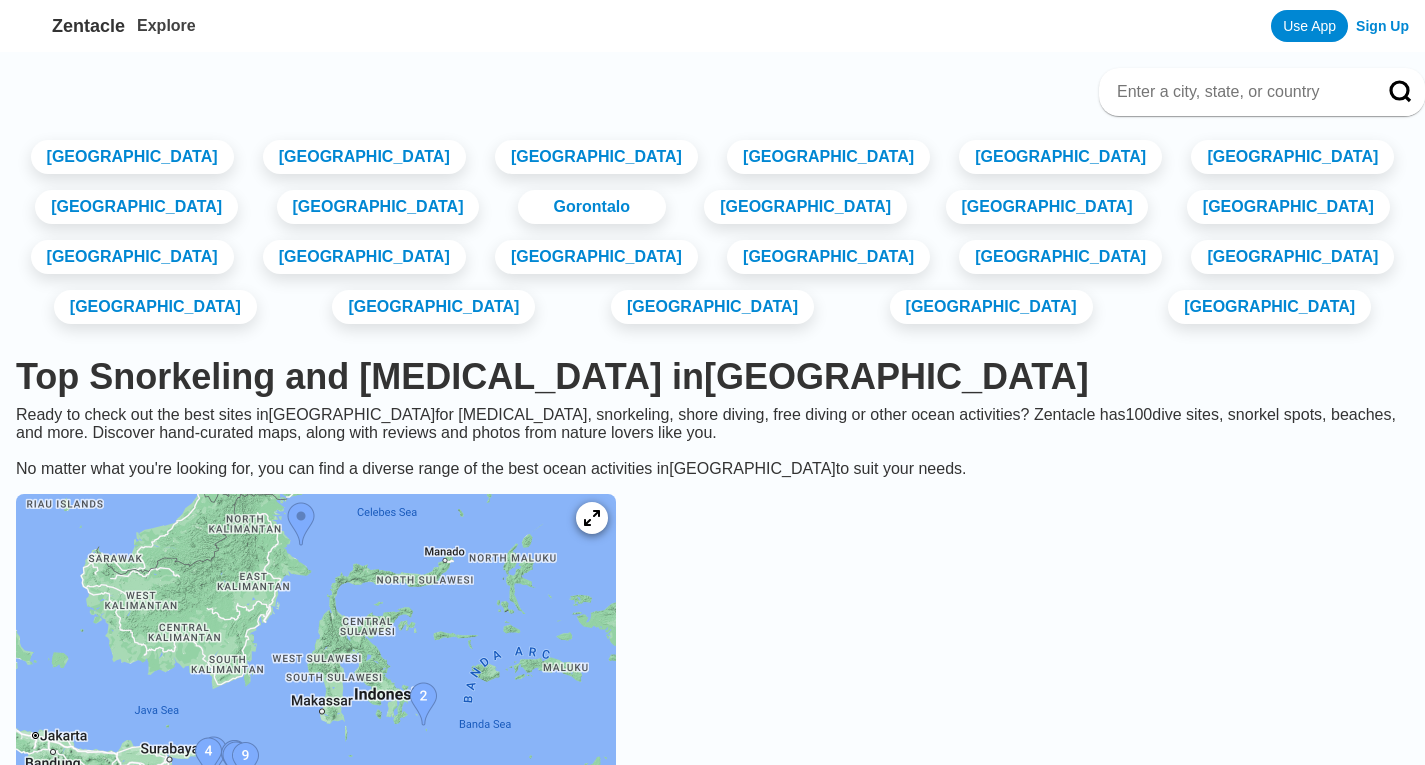 scroll, scrollTop: 392, scrollLeft: 0, axis: vertical 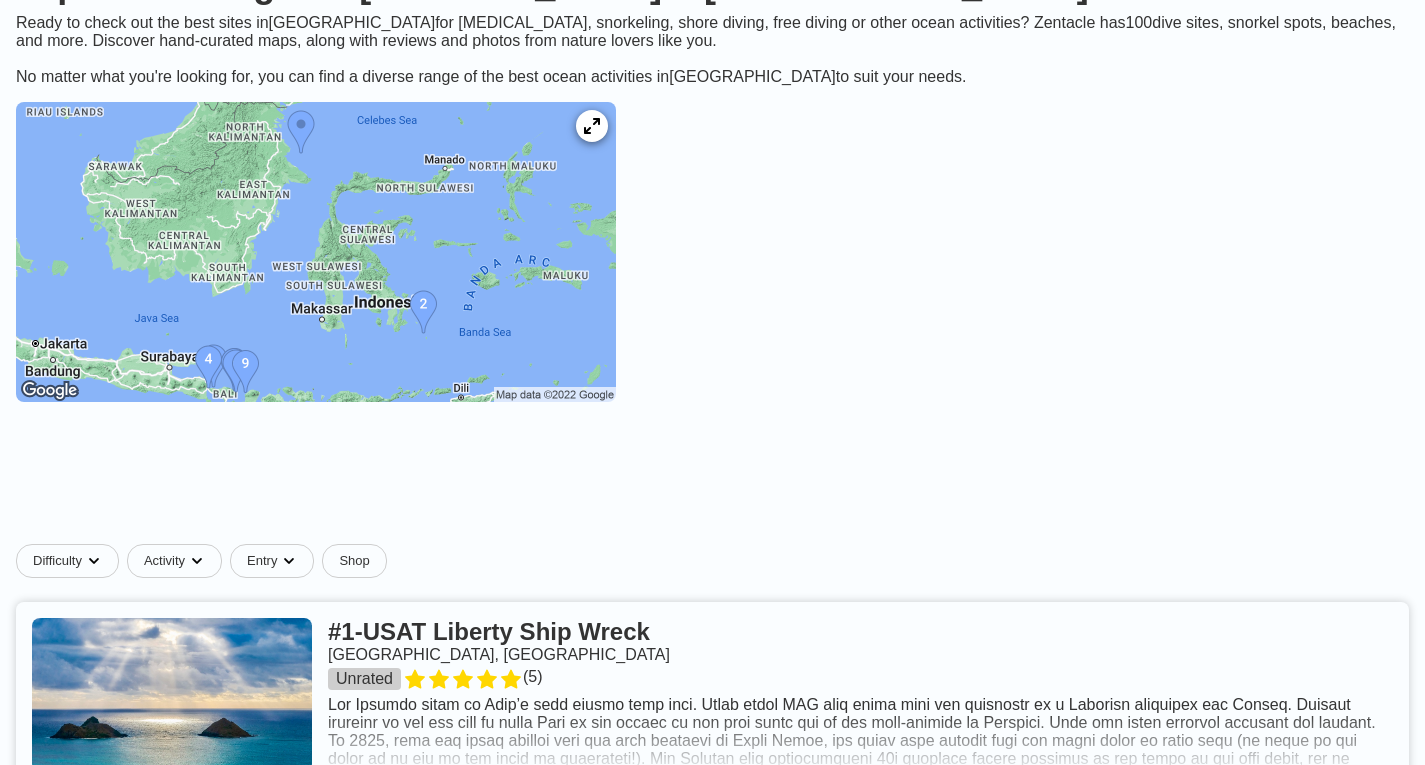 click at bounding box center (316, 252) 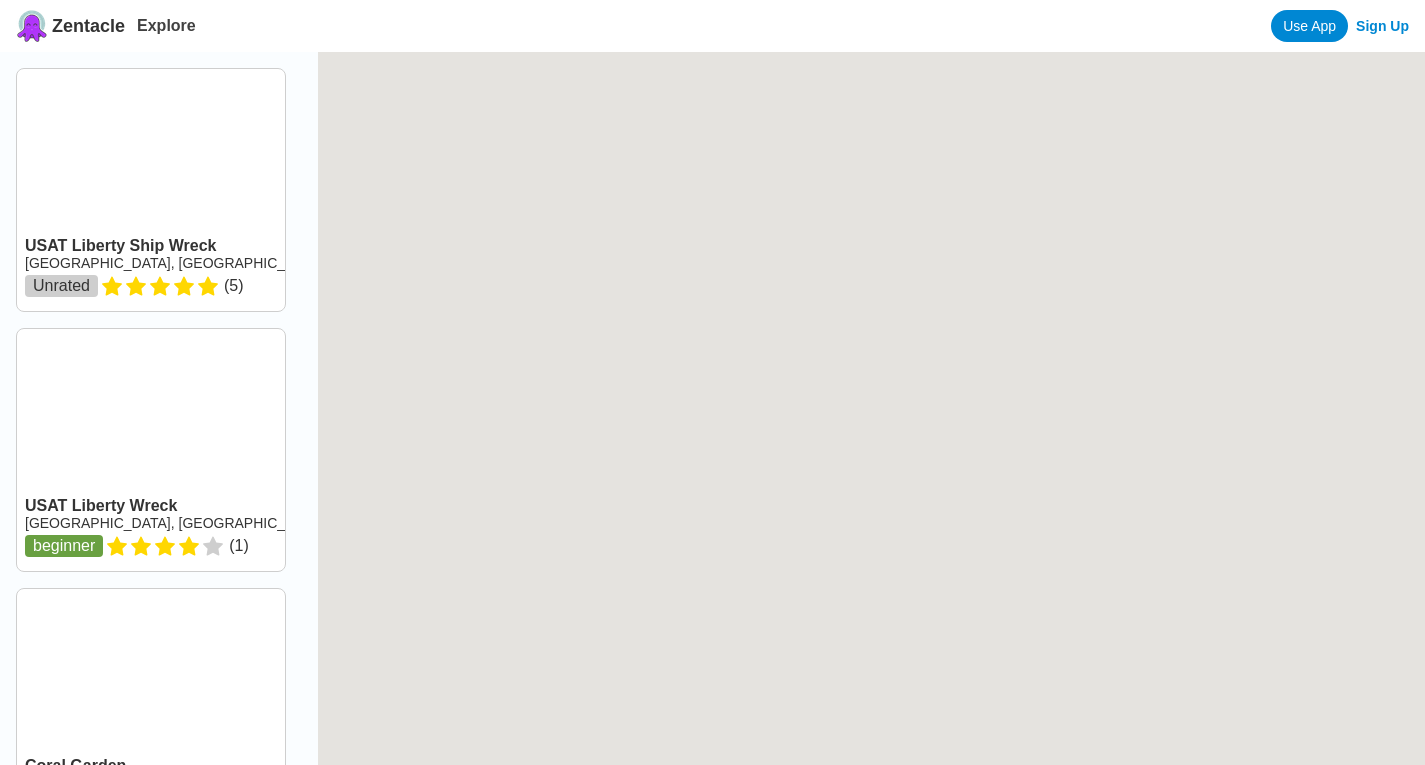 scroll, scrollTop: 0, scrollLeft: 0, axis: both 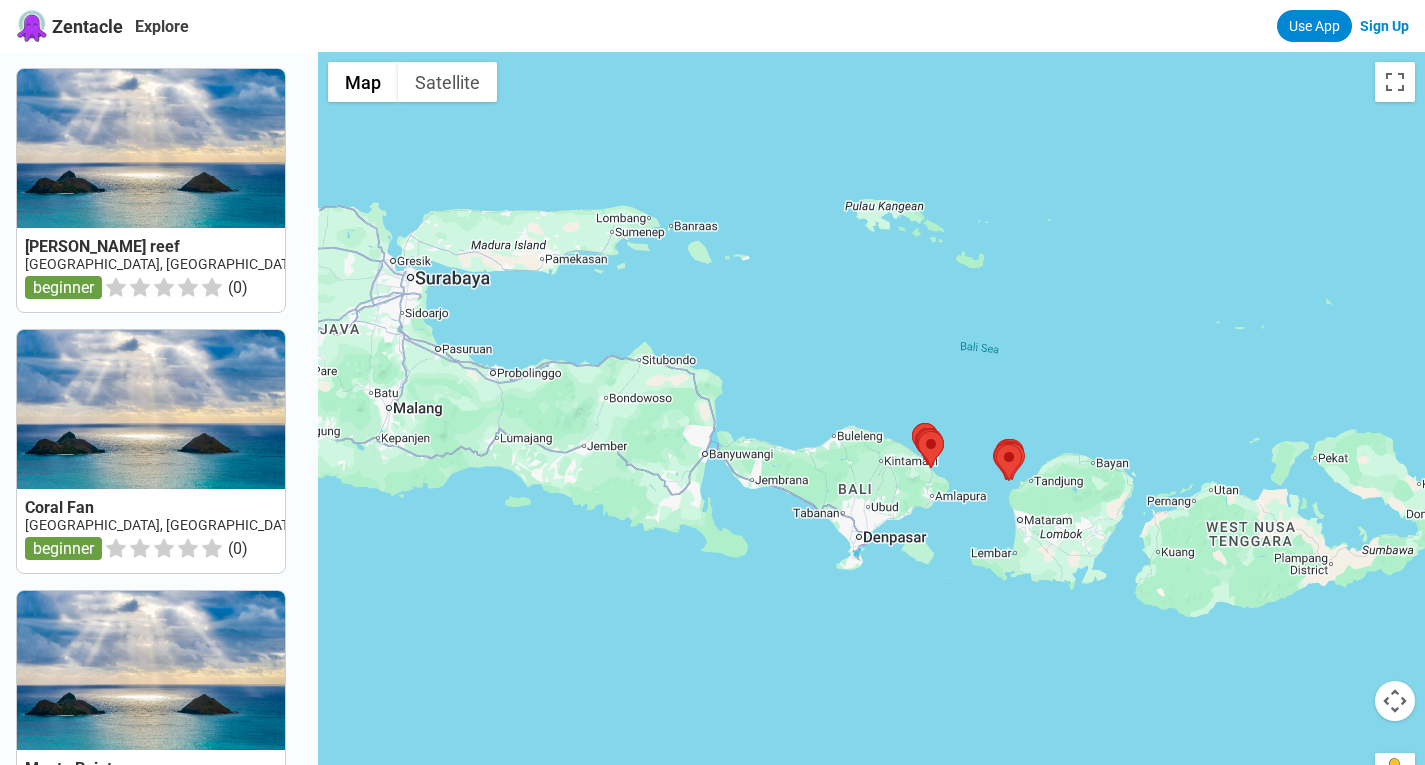 drag, startPoint x: 711, startPoint y: 440, endPoint x: 825, endPoint y: 463, distance: 116.297035 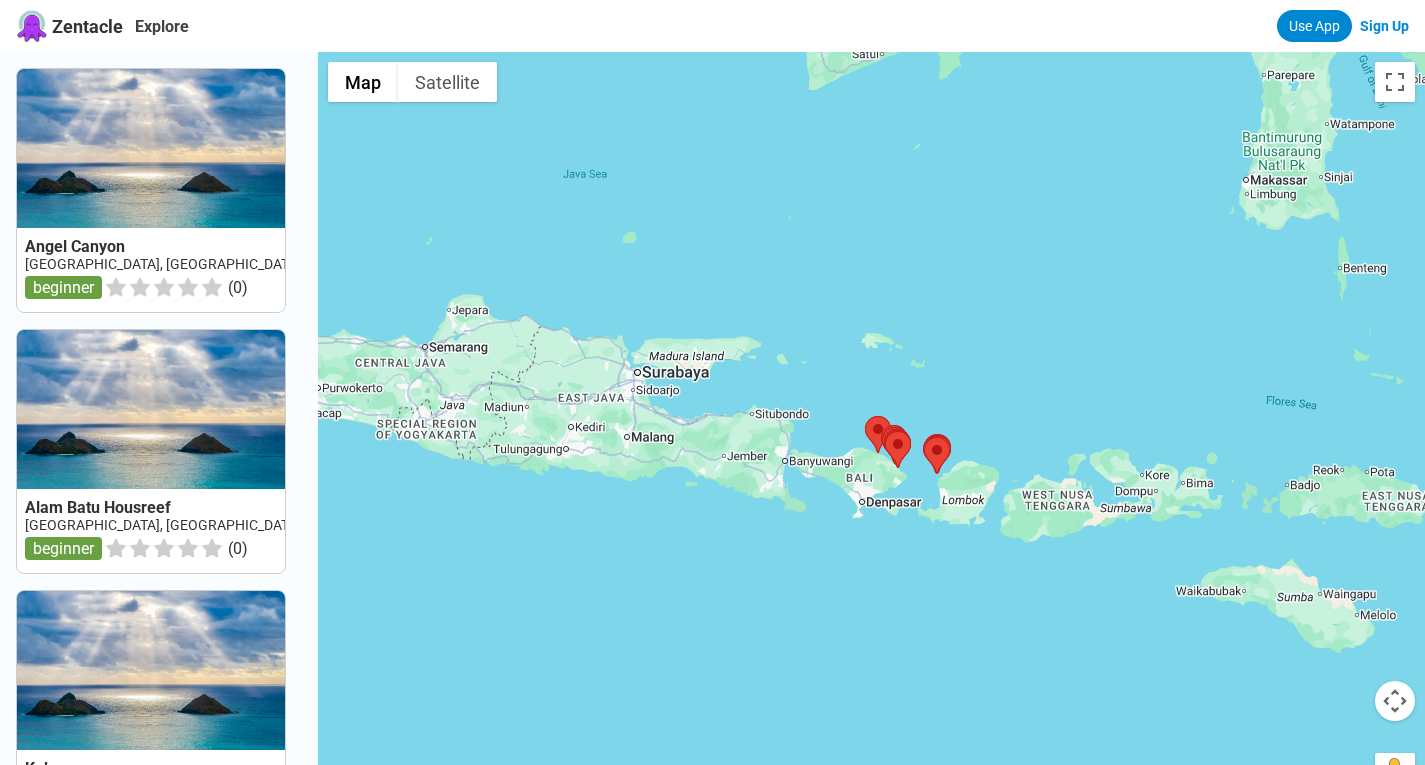 drag, startPoint x: 803, startPoint y: 463, endPoint x: 823, endPoint y: 470, distance: 21.189621 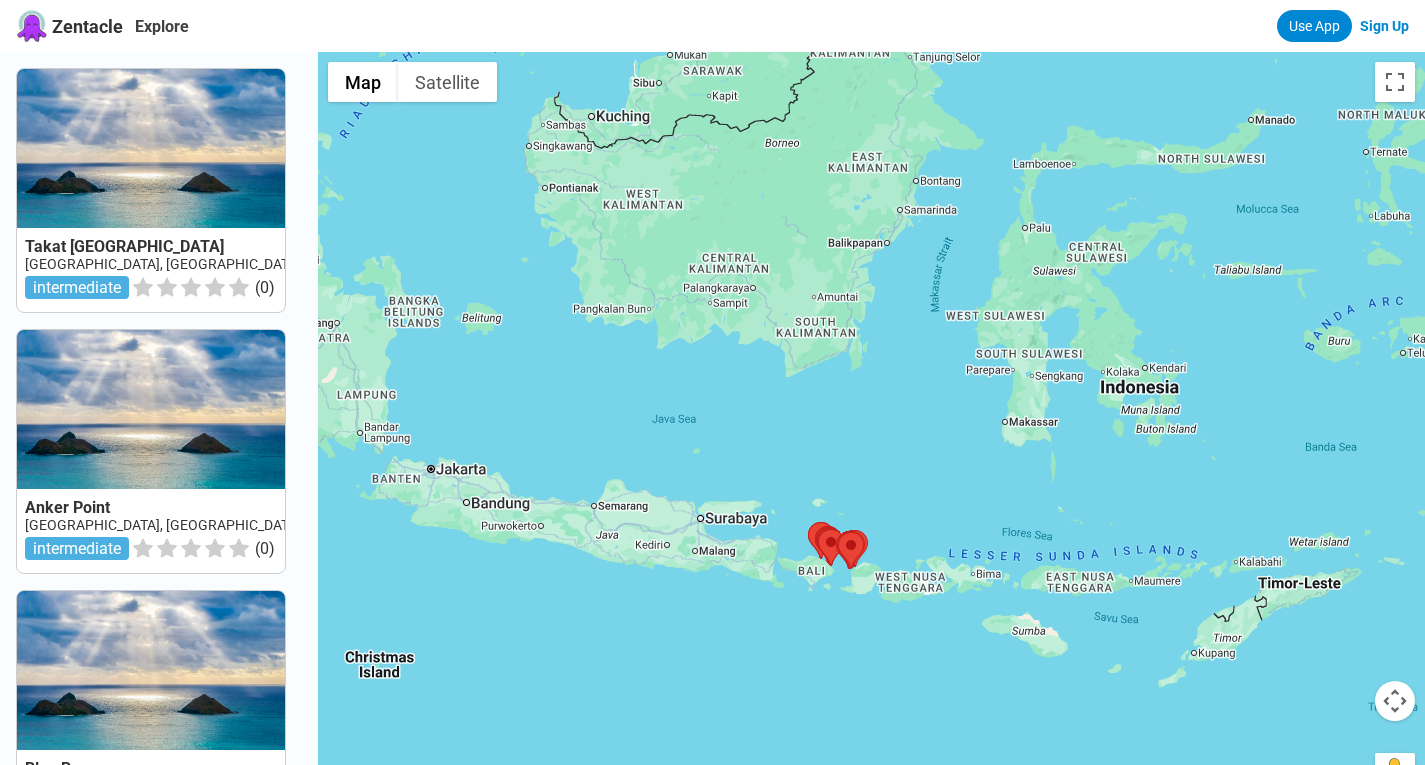 drag, startPoint x: 810, startPoint y: 421, endPoint x: 787, endPoint y: 518, distance: 99.68952 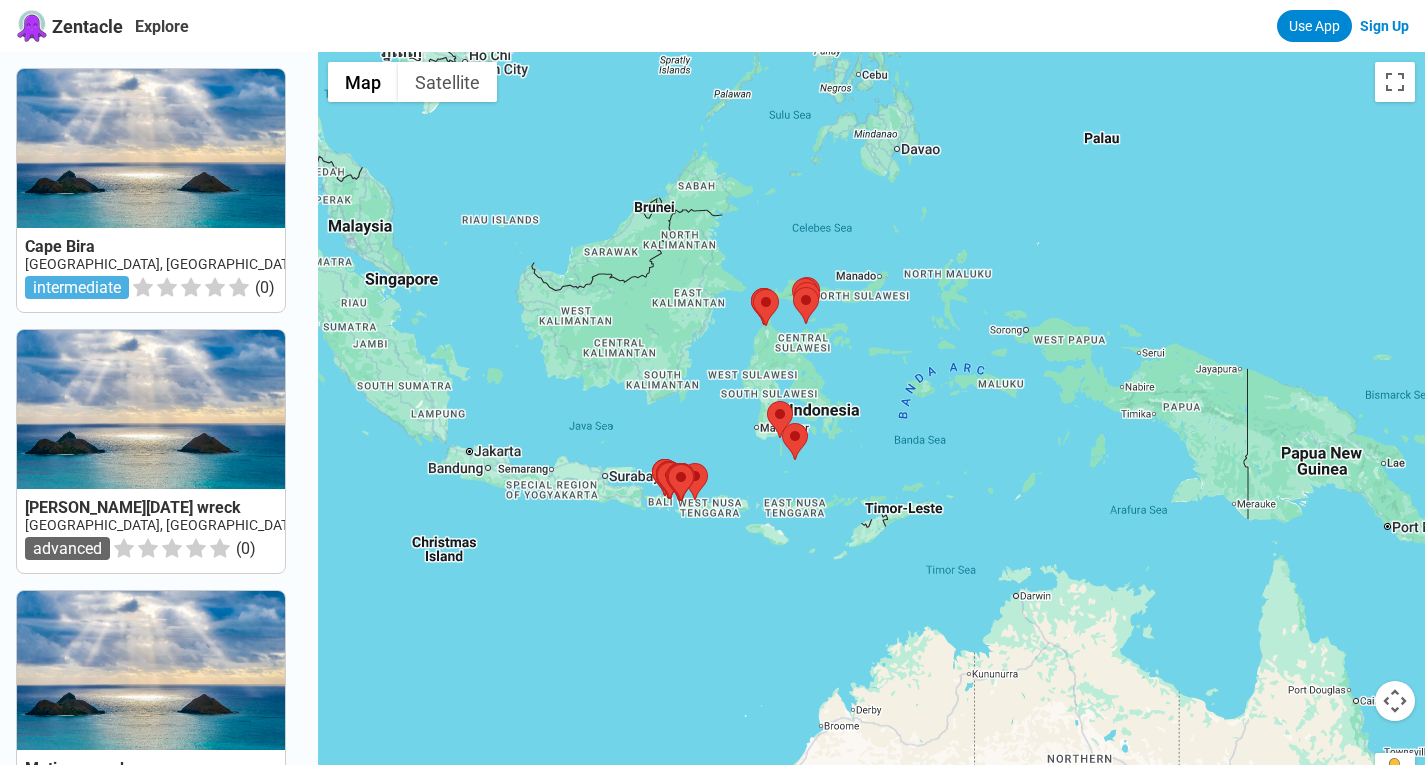 drag, startPoint x: 827, startPoint y: 473, endPoint x: 749, endPoint y: 449, distance: 81.608826 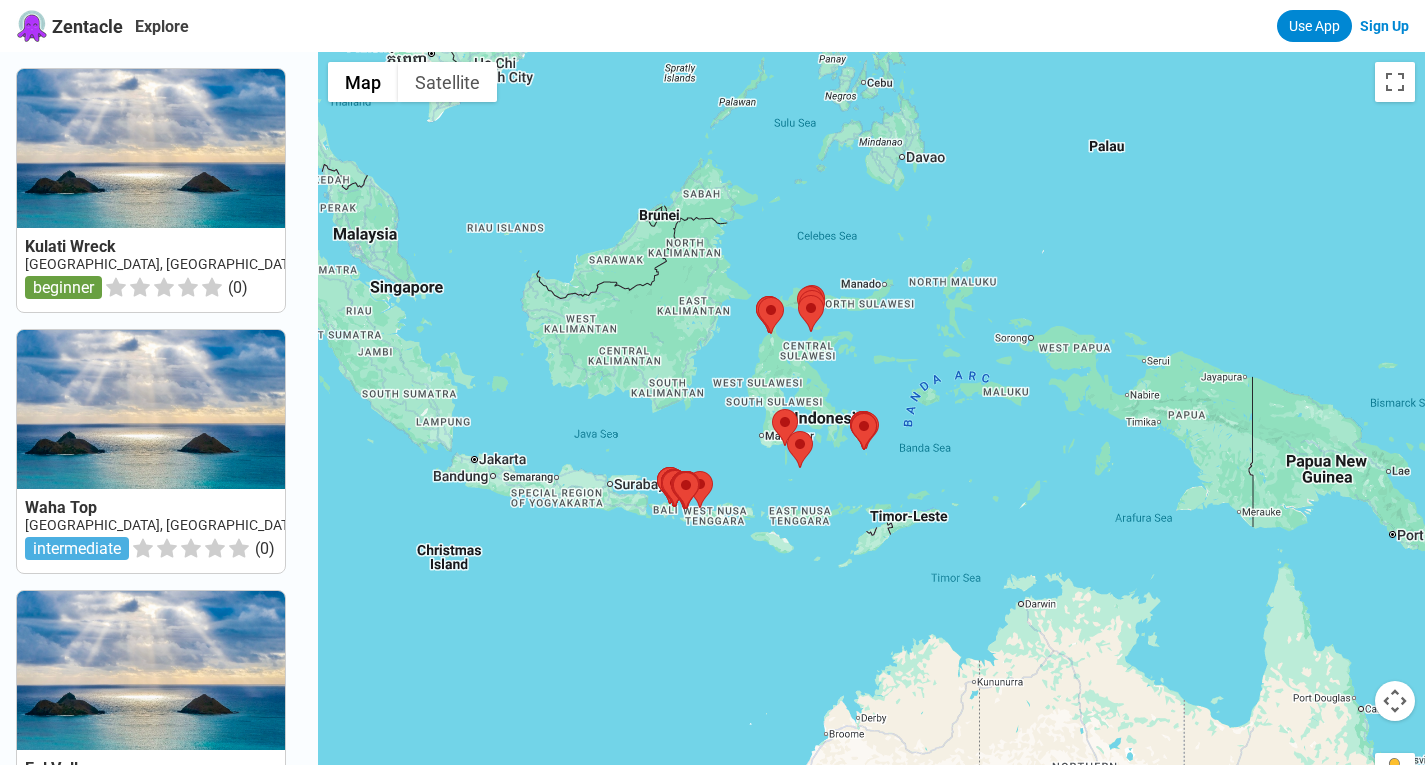 click at bounding box center [871, 434] 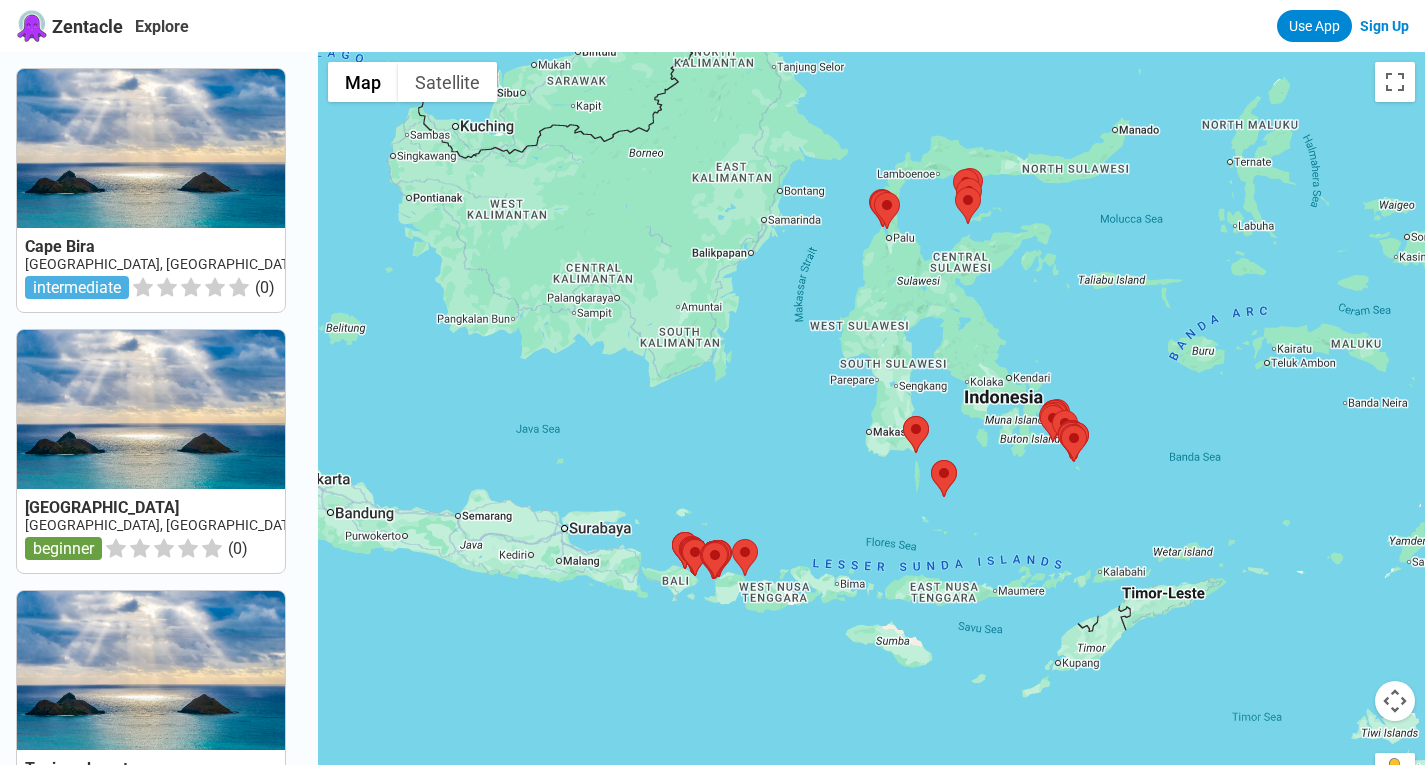 drag, startPoint x: 712, startPoint y: 431, endPoint x: 792, endPoint y: 431, distance: 80 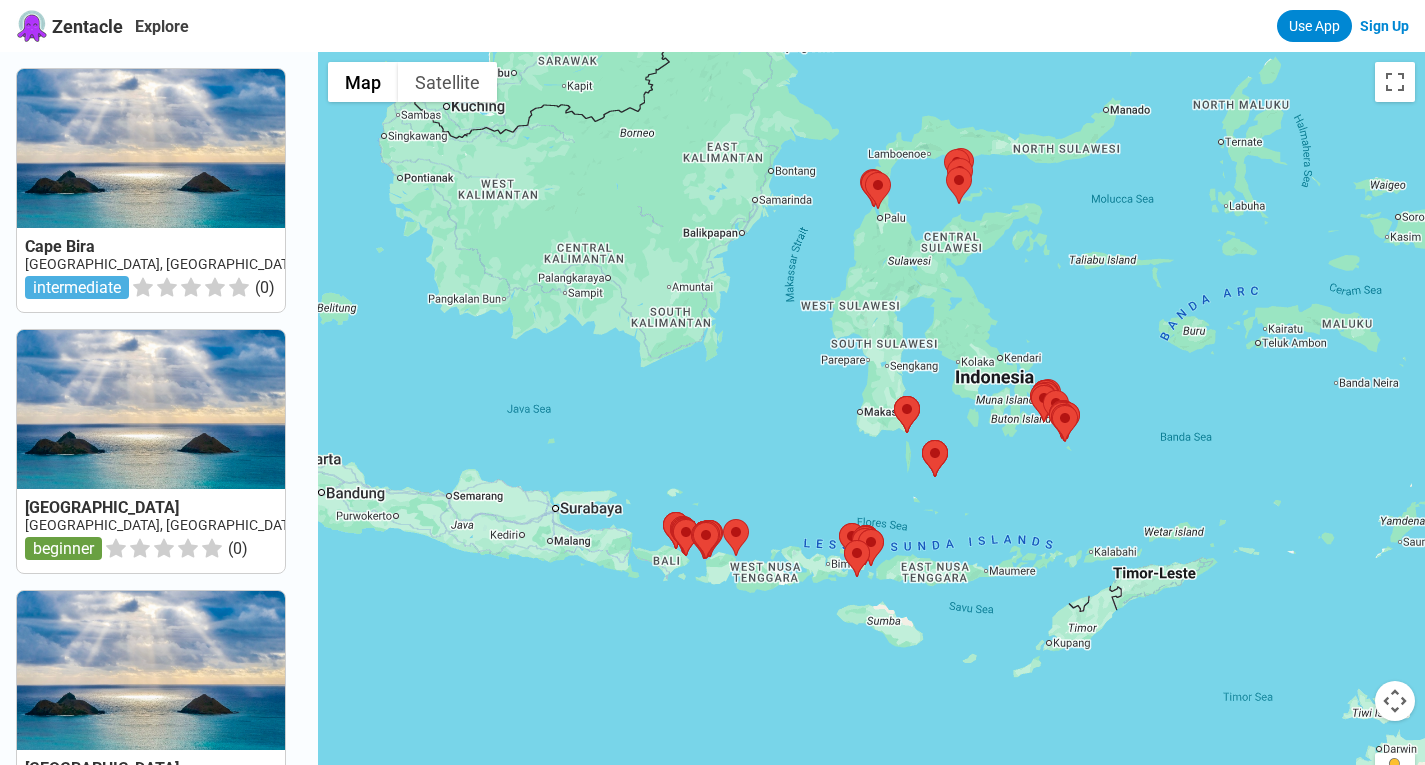 drag, startPoint x: 769, startPoint y: 432, endPoint x: 755, endPoint y: 406, distance: 29.529646 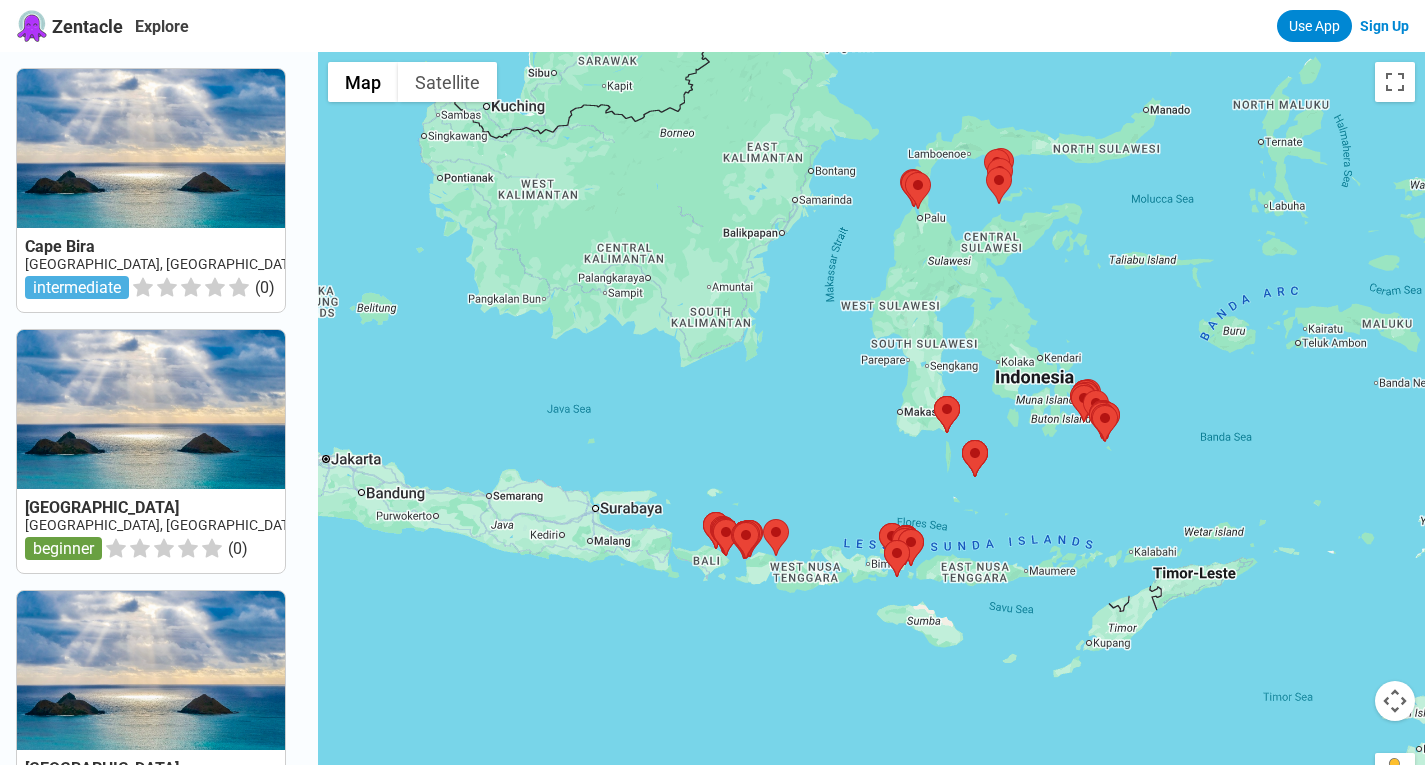 drag, startPoint x: 697, startPoint y: 402, endPoint x: 740, endPoint y: 401, distance: 43.011627 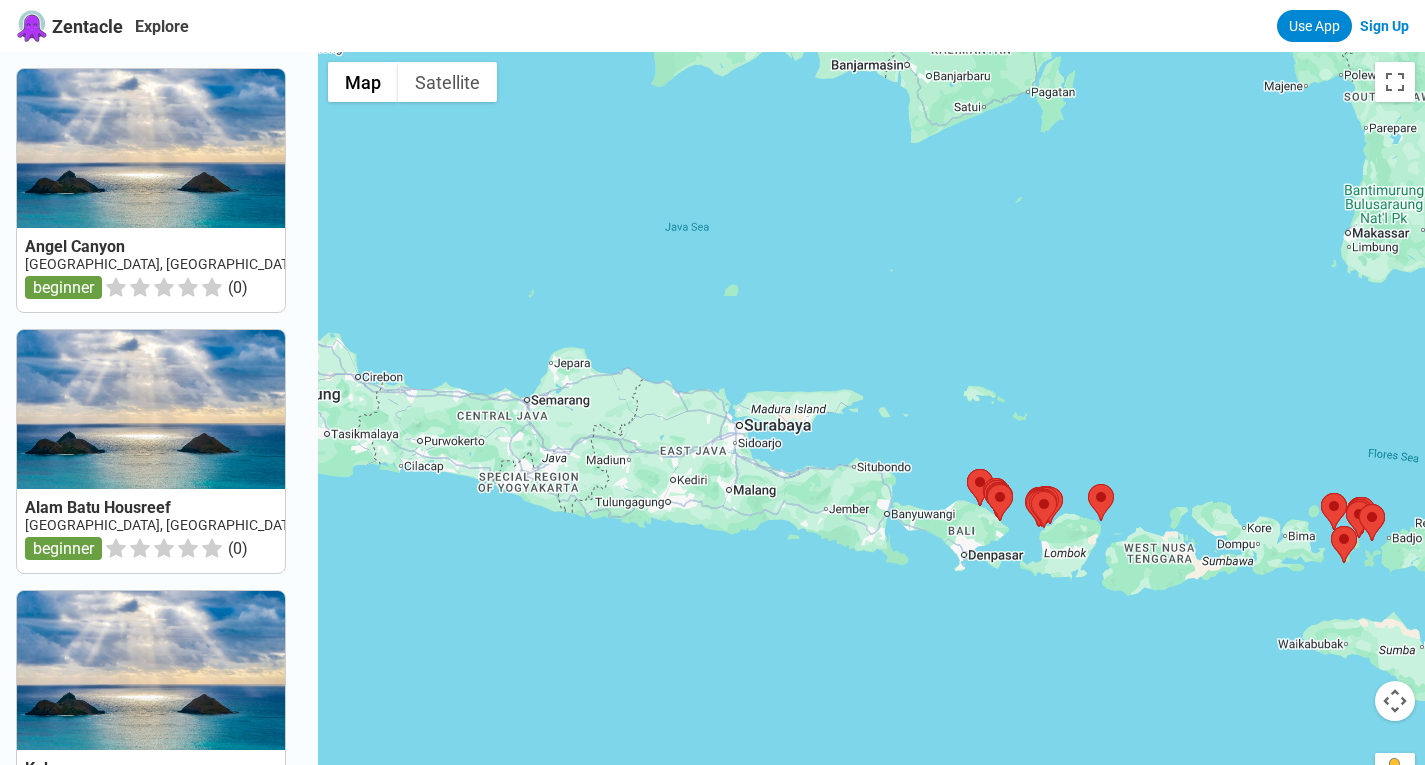 drag, startPoint x: 632, startPoint y: 548, endPoint x: 753, endPoint y: 571, distance: 123.16656 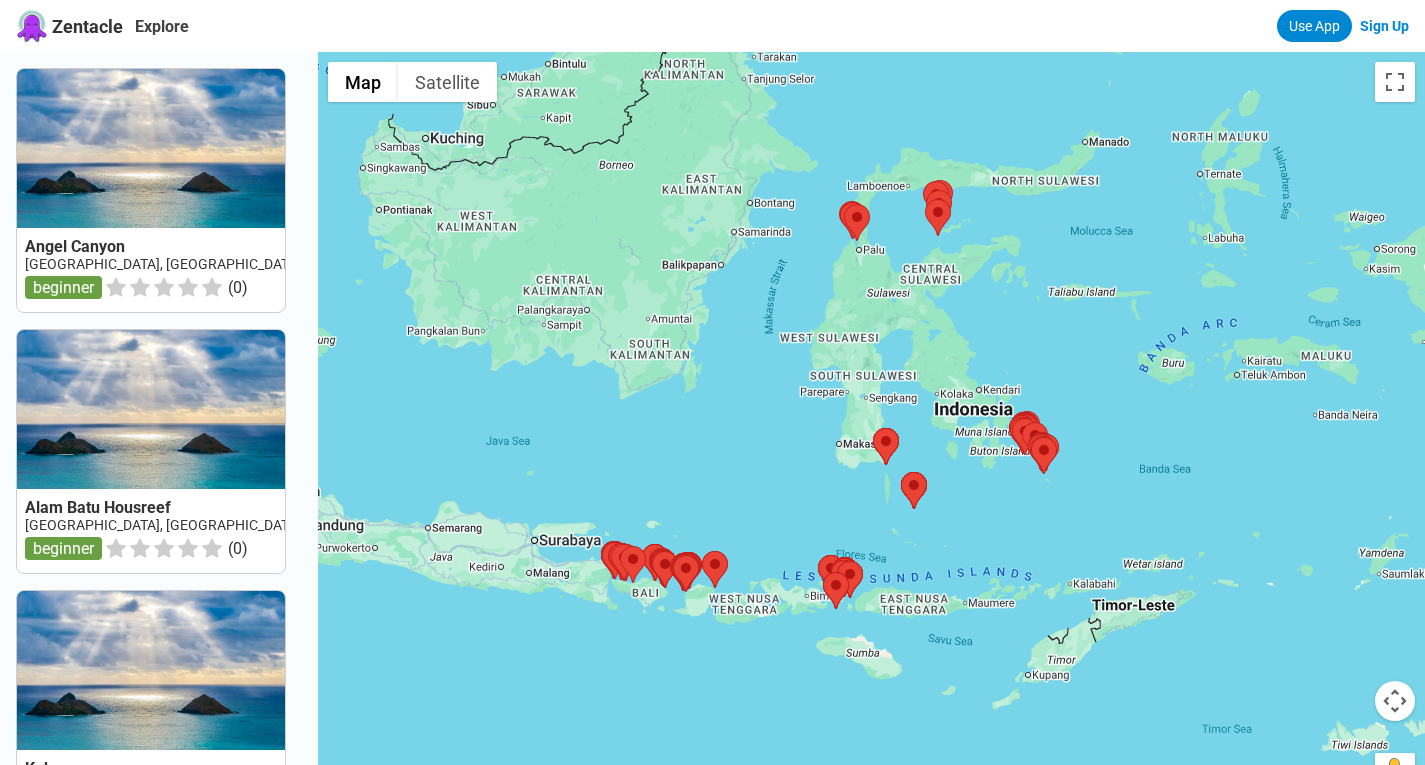 drag, startPoint x: 846, startPoint y: 406, endPoint x: 625, endPoint y: 451, distance: 225.53491 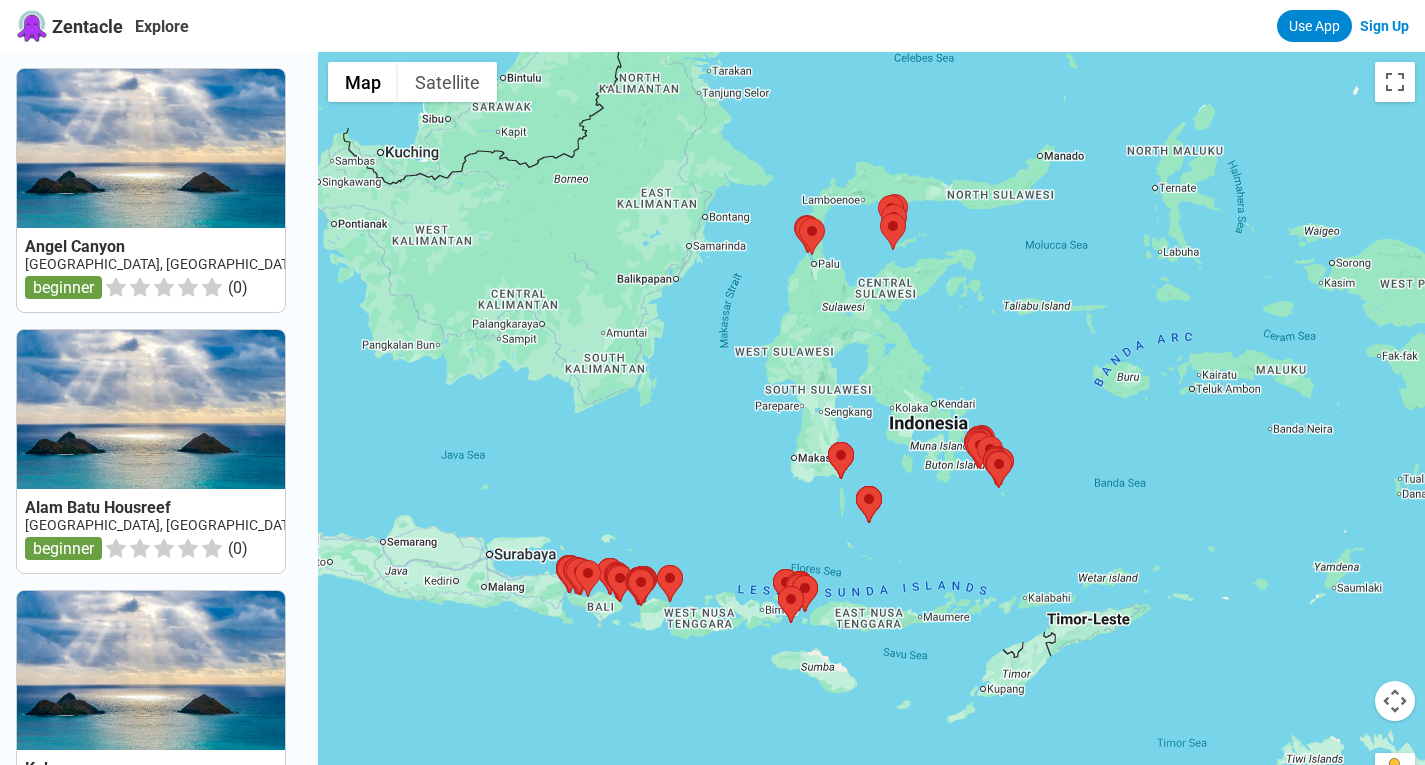 drag, startPoint x: 714, startPoint y: 442, endPoint x: 665, endPoint y: 457, distance: 51.24451 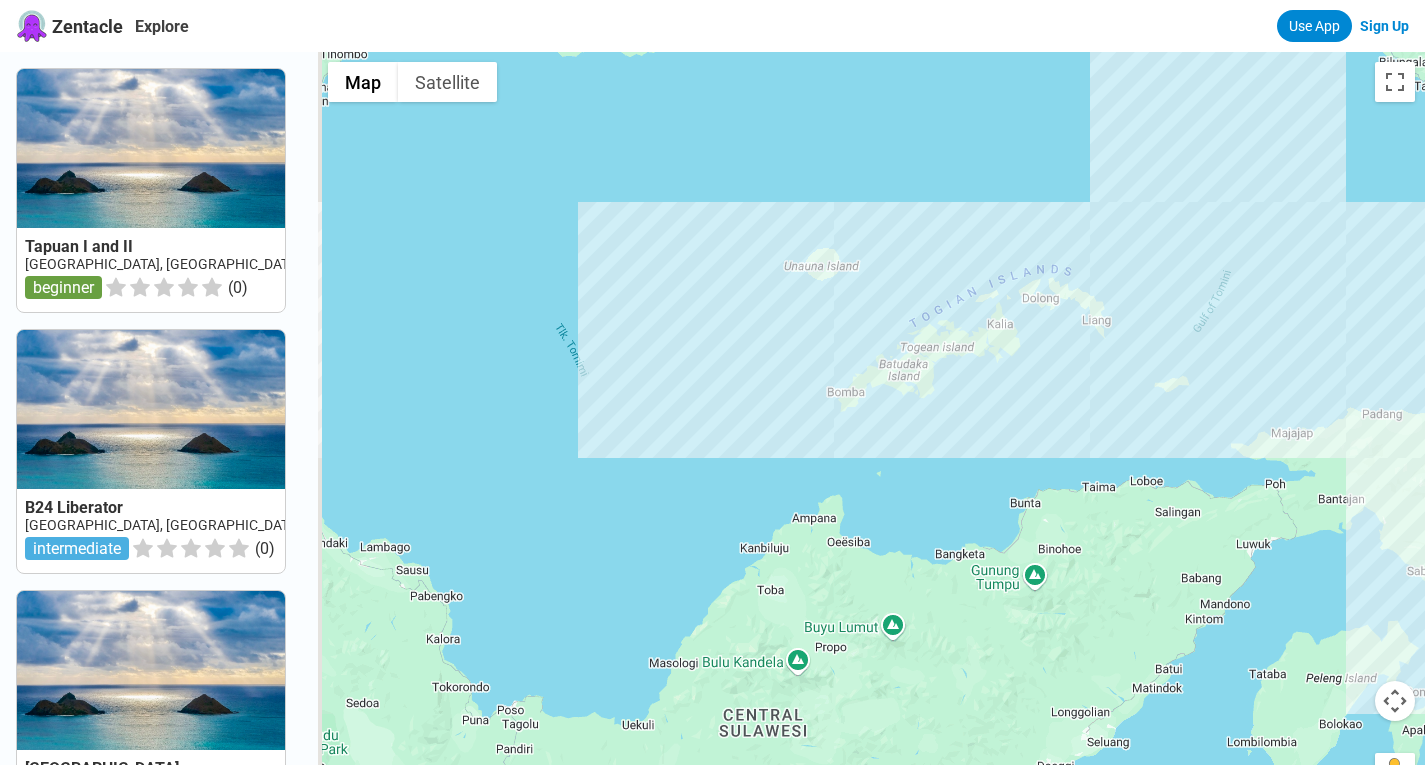 drag, startPoint x: 901, startPoint y: 266, endPoint x: 921, endPoint y: 450, distance: 185.08377 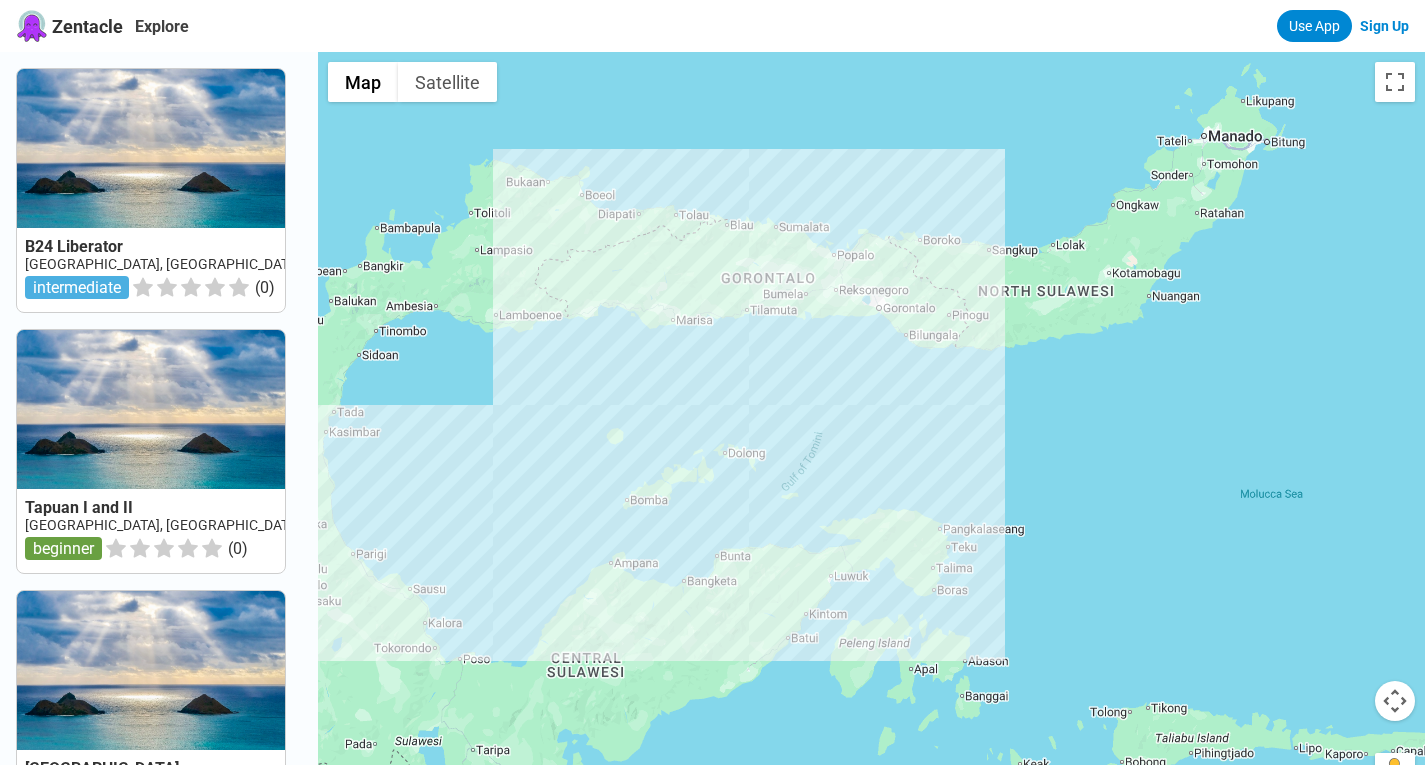 drag, startPoint x: 1054, startPoint y: 292, endPoint x: 865, endPoint y: 360, distance: 200.86064 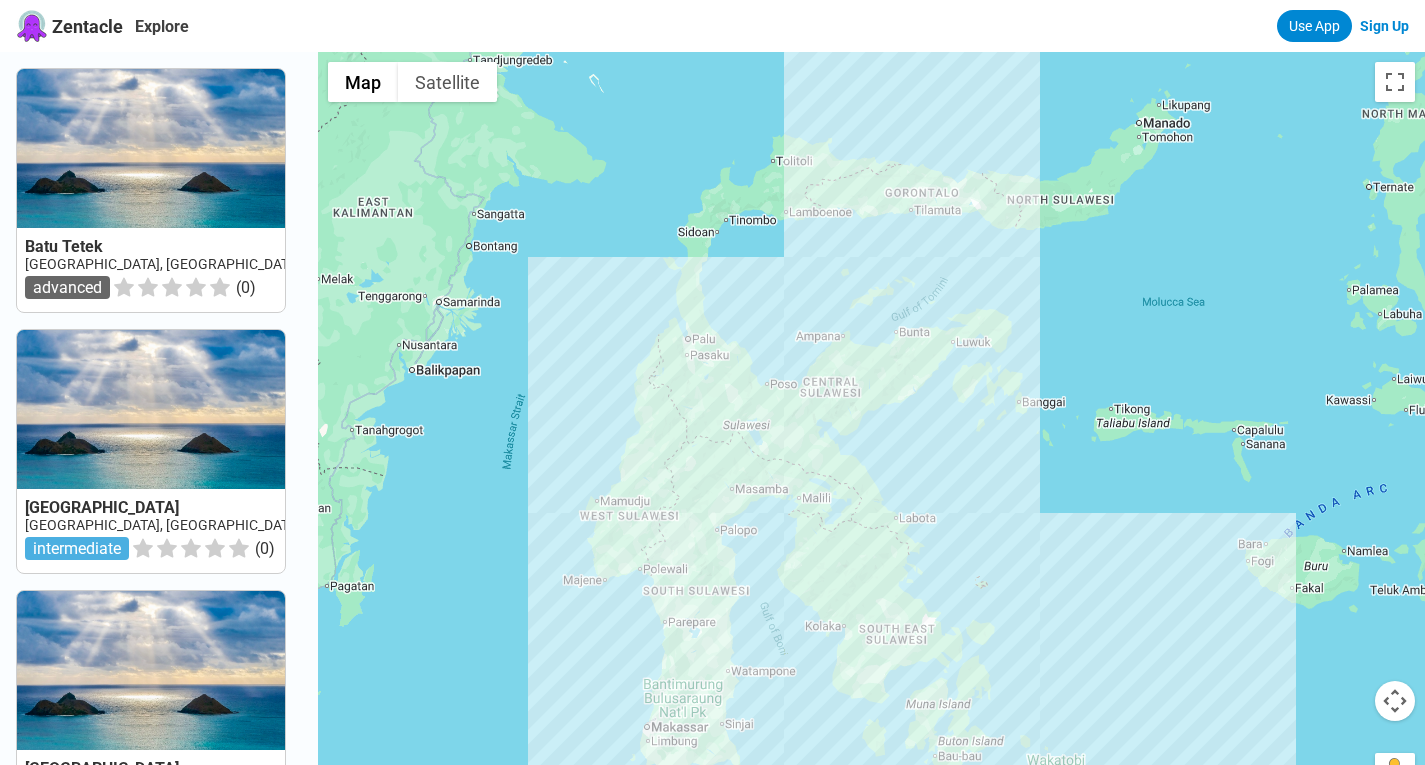 drag, startPoint x: 660, startPoint y: 411, endPoint x: 780, endPoint y: 268, distance: 186.67886 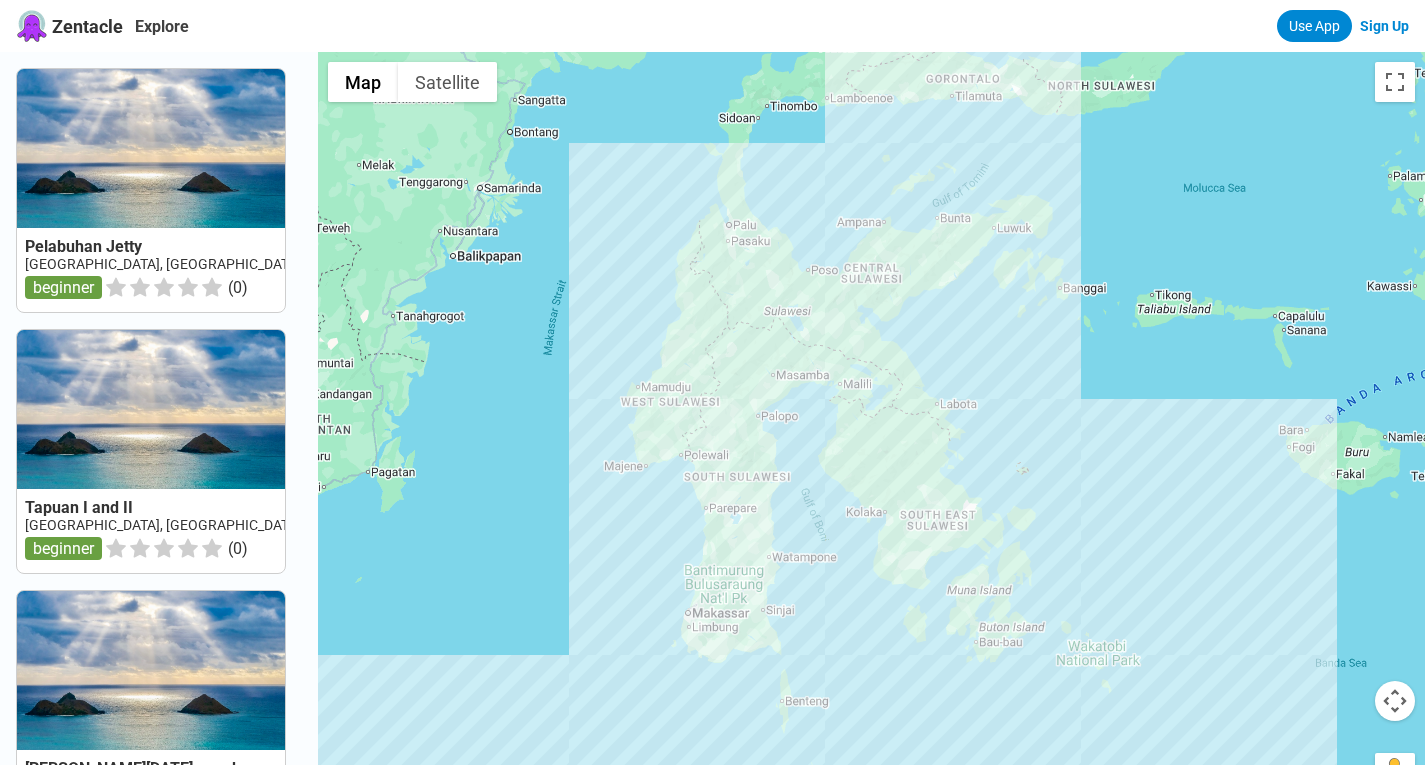drag, startPoint x: 857, startPoint y: 338, endPoint x: 792, endPoint y: 223, distance: 132.09845 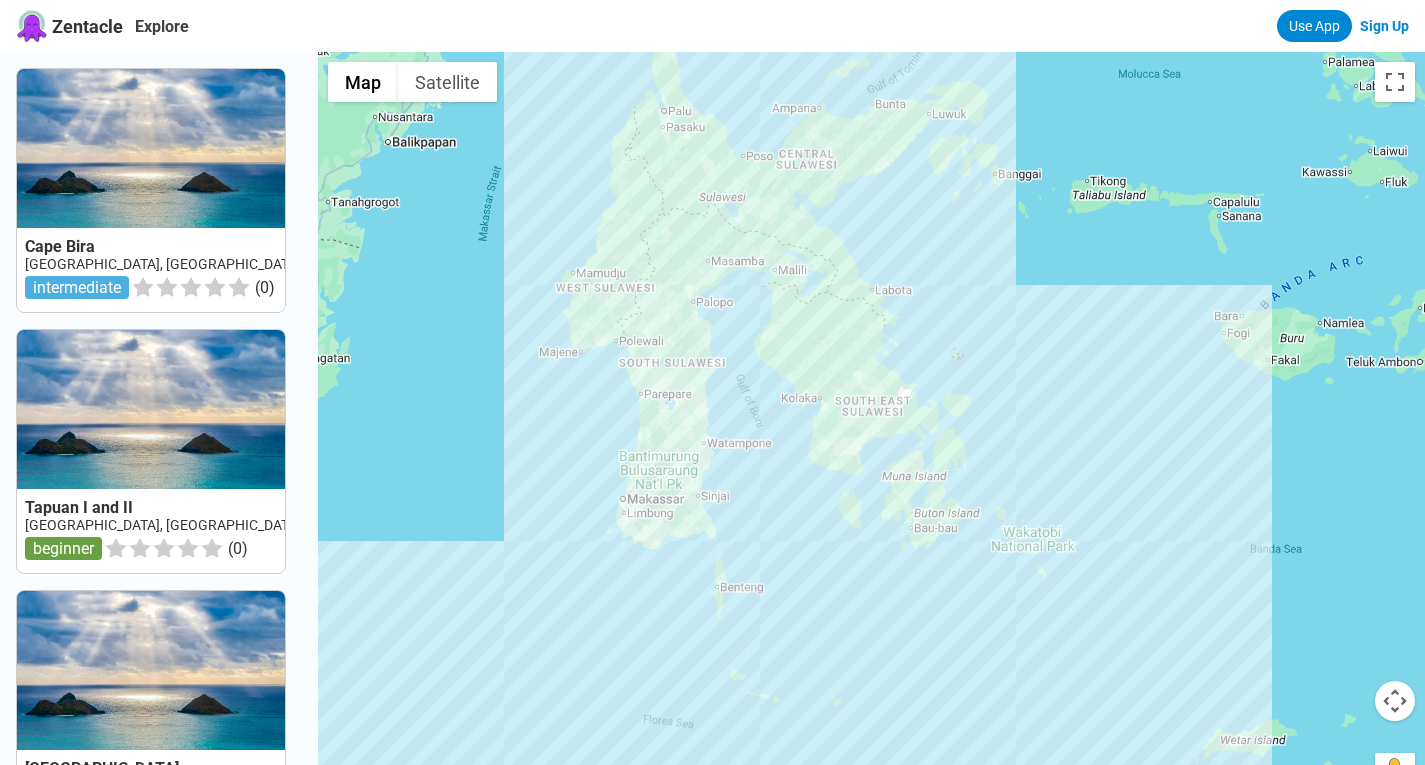 drag, startPoint x: 865, startPoint y: 415, endPoint x: 800, endPoint y: 299, distance: 132.96992 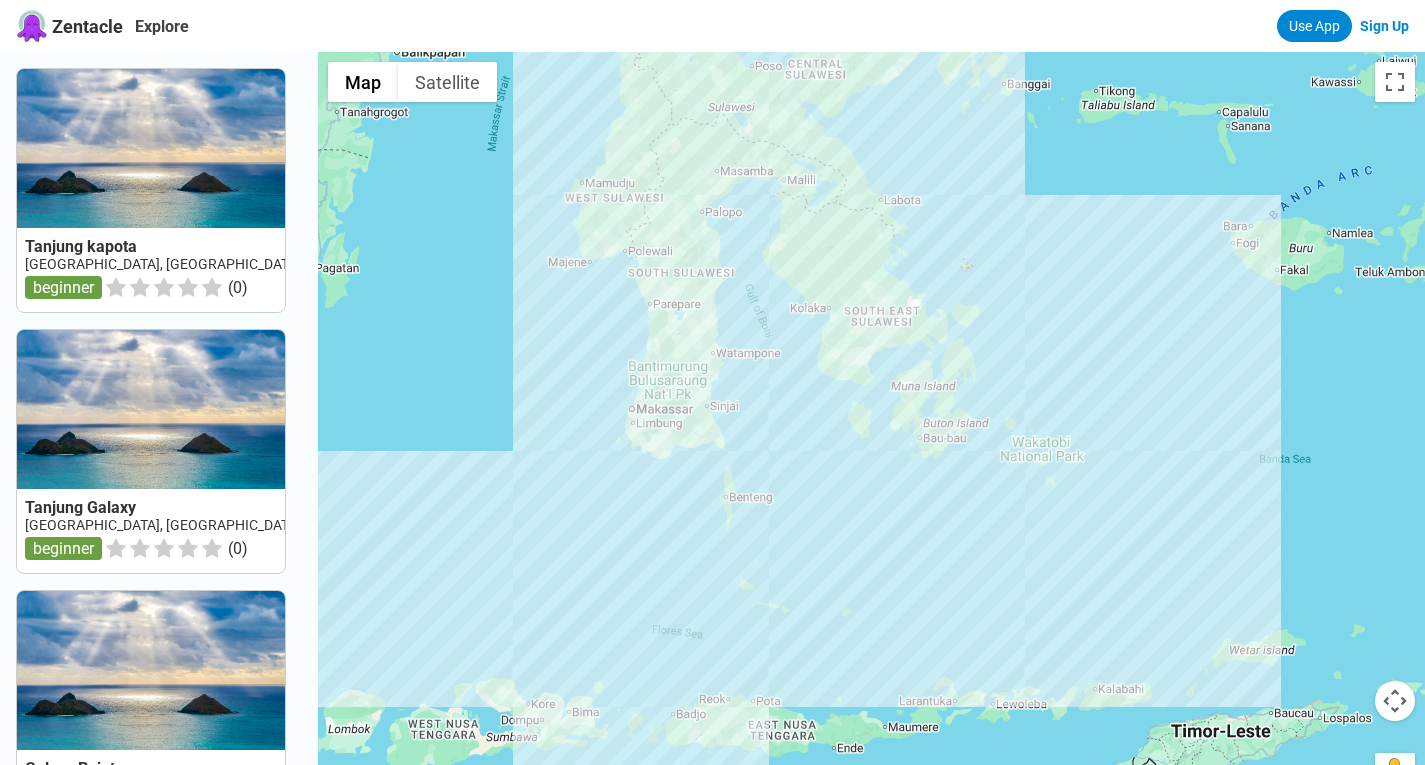 drag, startPoint x: 824, startPoint y: 481, endPoint x: 833, endPoint y: 389, distance: 92.43917 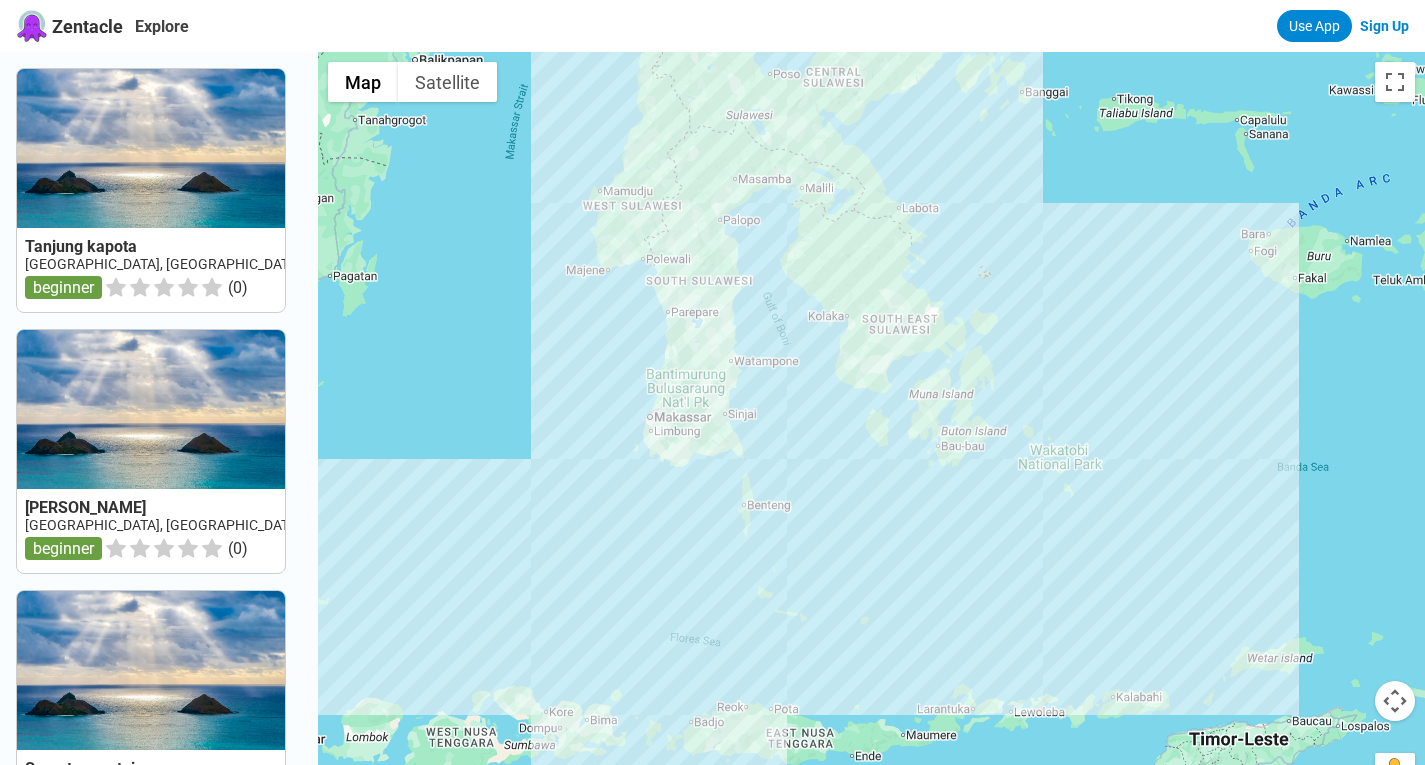 drag, startPoint x: 860, startPoint y: 400, endPoint x: 894, endPoint y: 415, distance: 37.161808 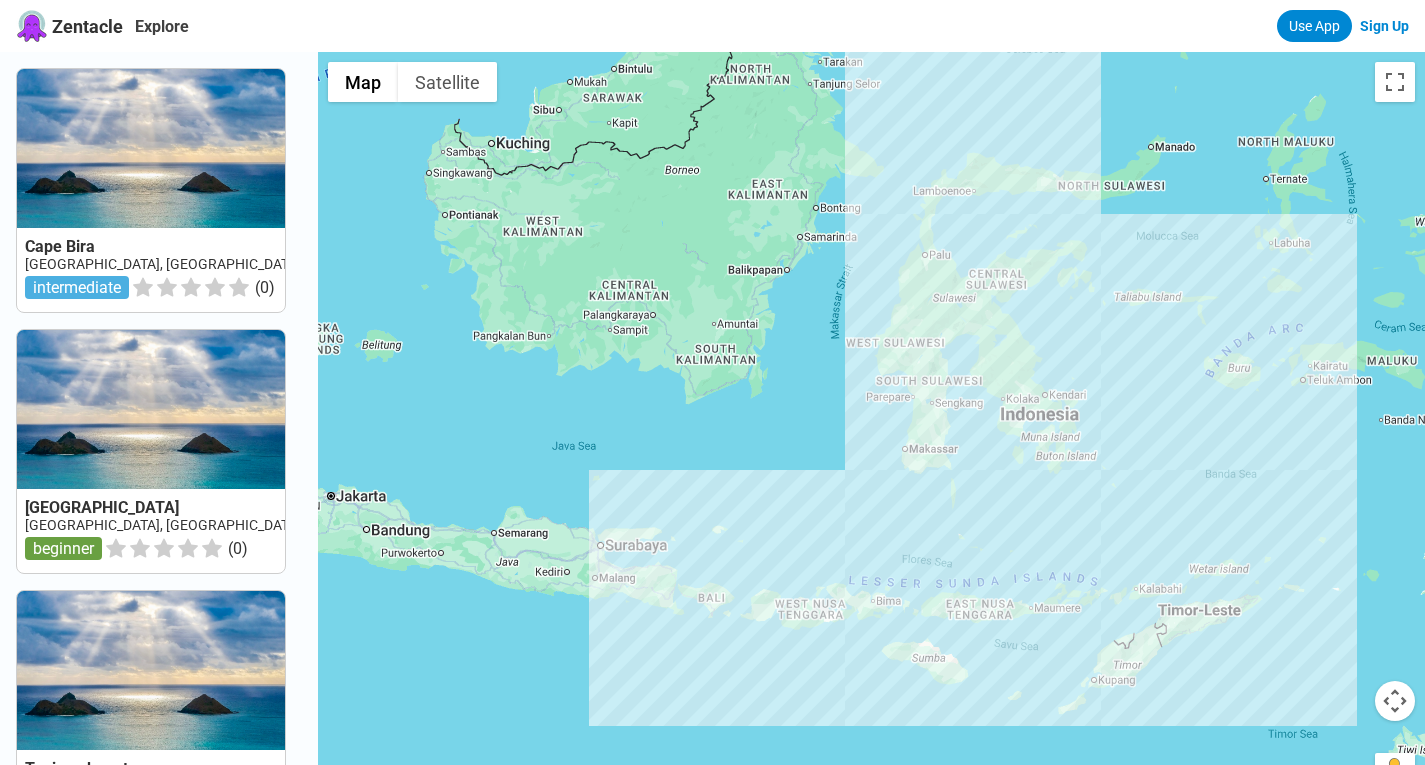 drag, startPoint x: 709, startPoint y: 406, endPoint x: 830, endPoint y: 431, distance: 123.55566 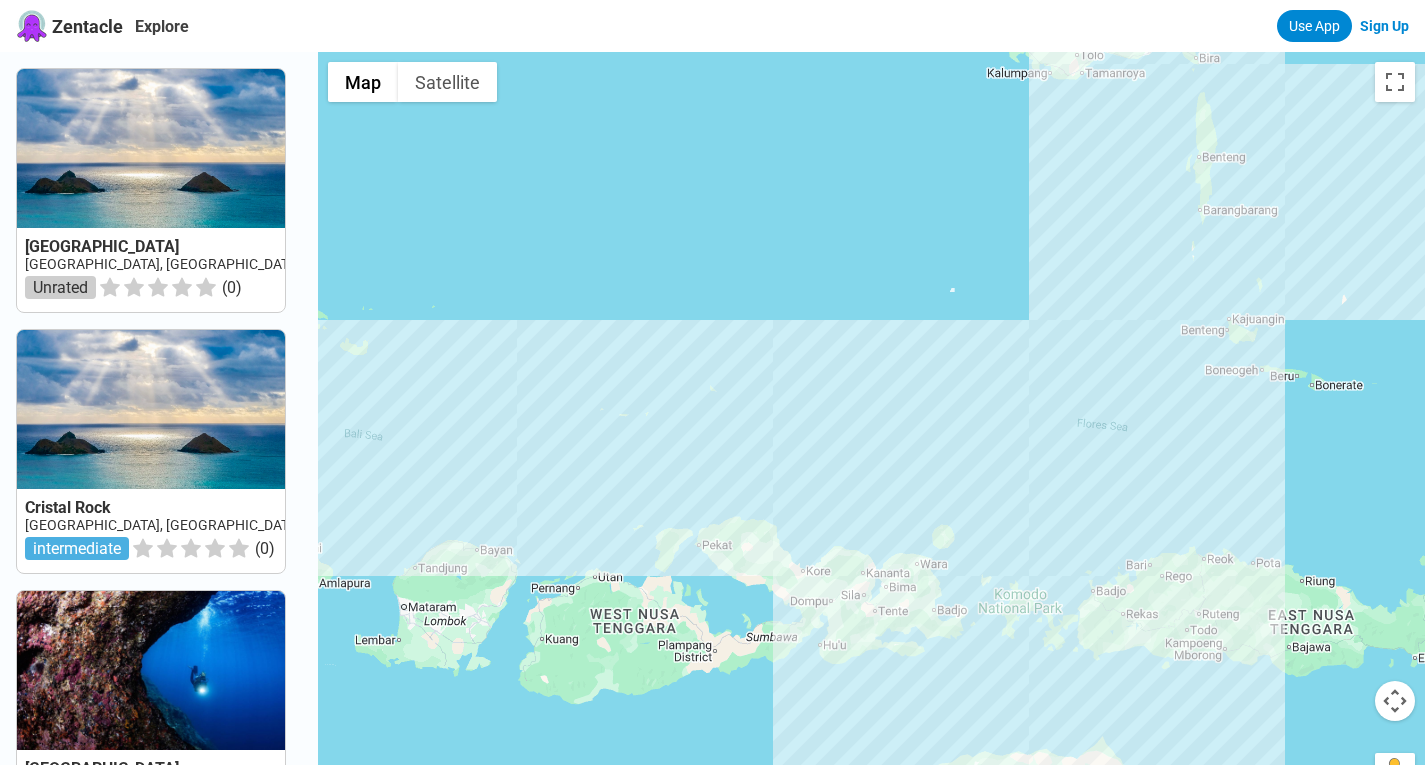 drag, startPoint x: 863, startPoint y: 557, endPoint x: 809, endPoint y: 353, distance: 211.02606 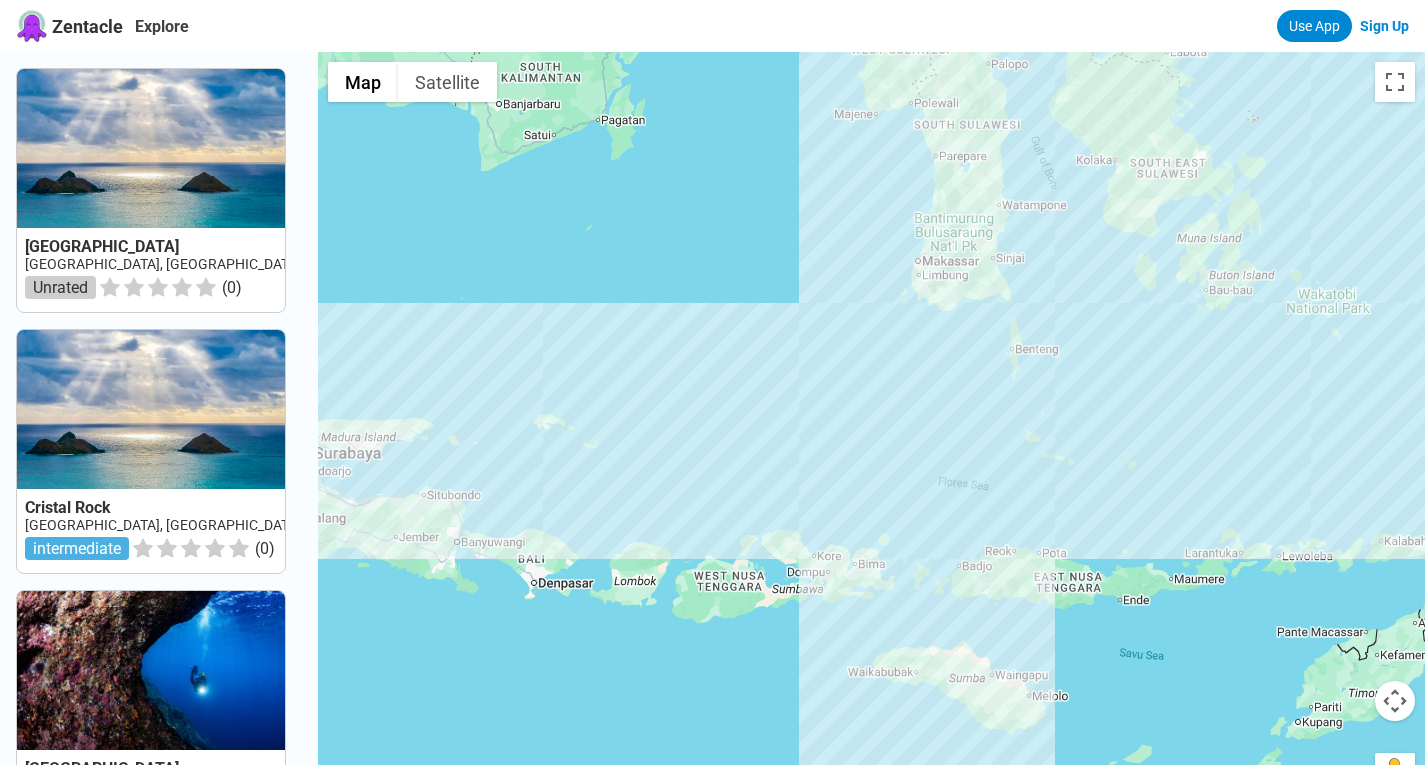 drag, startPoint x: 815, startPoint y: 352, endPoint x: 839, endPoint y: 467, distance: 117.47766 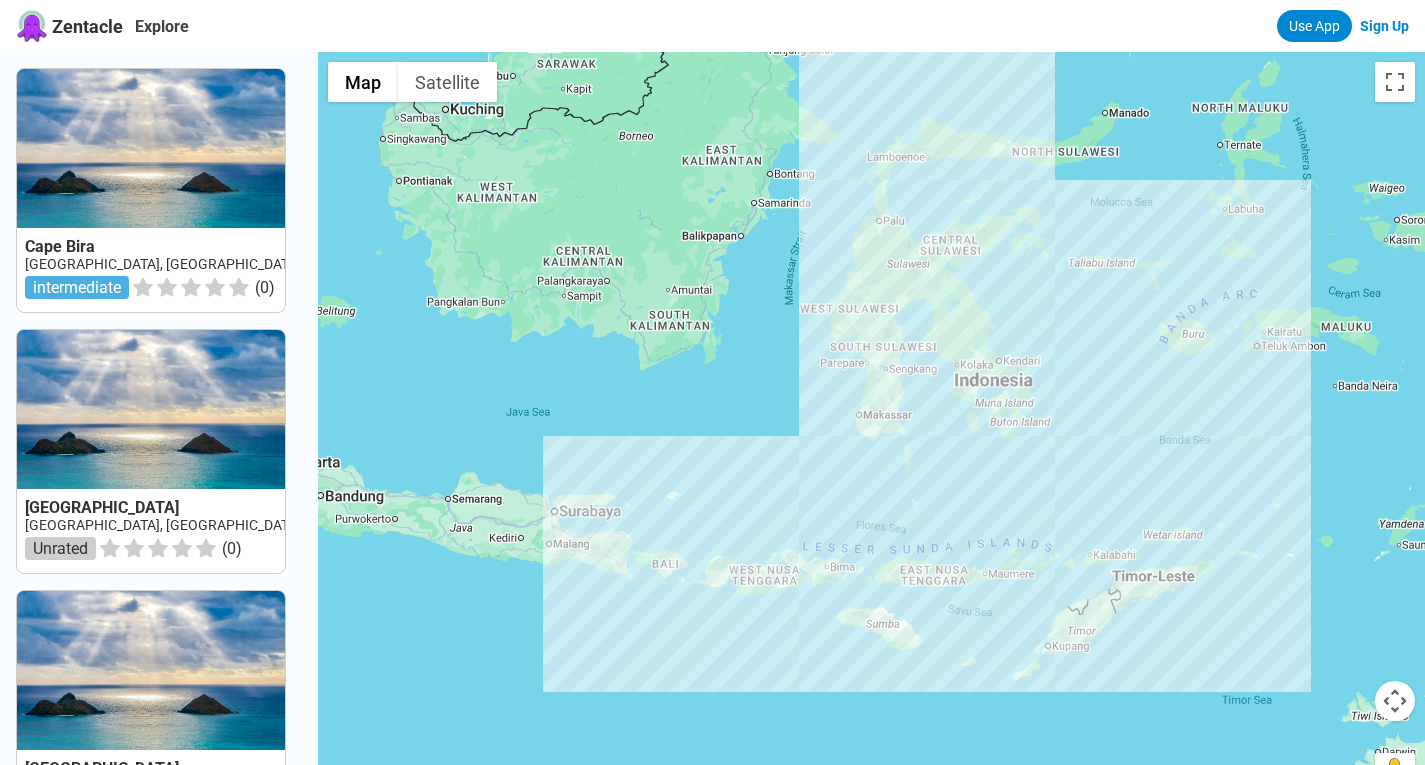 drag, startPoint x: 816, startPoint y: 395, endPoint x: 799, endPoint y: 448, distance: 55.65968 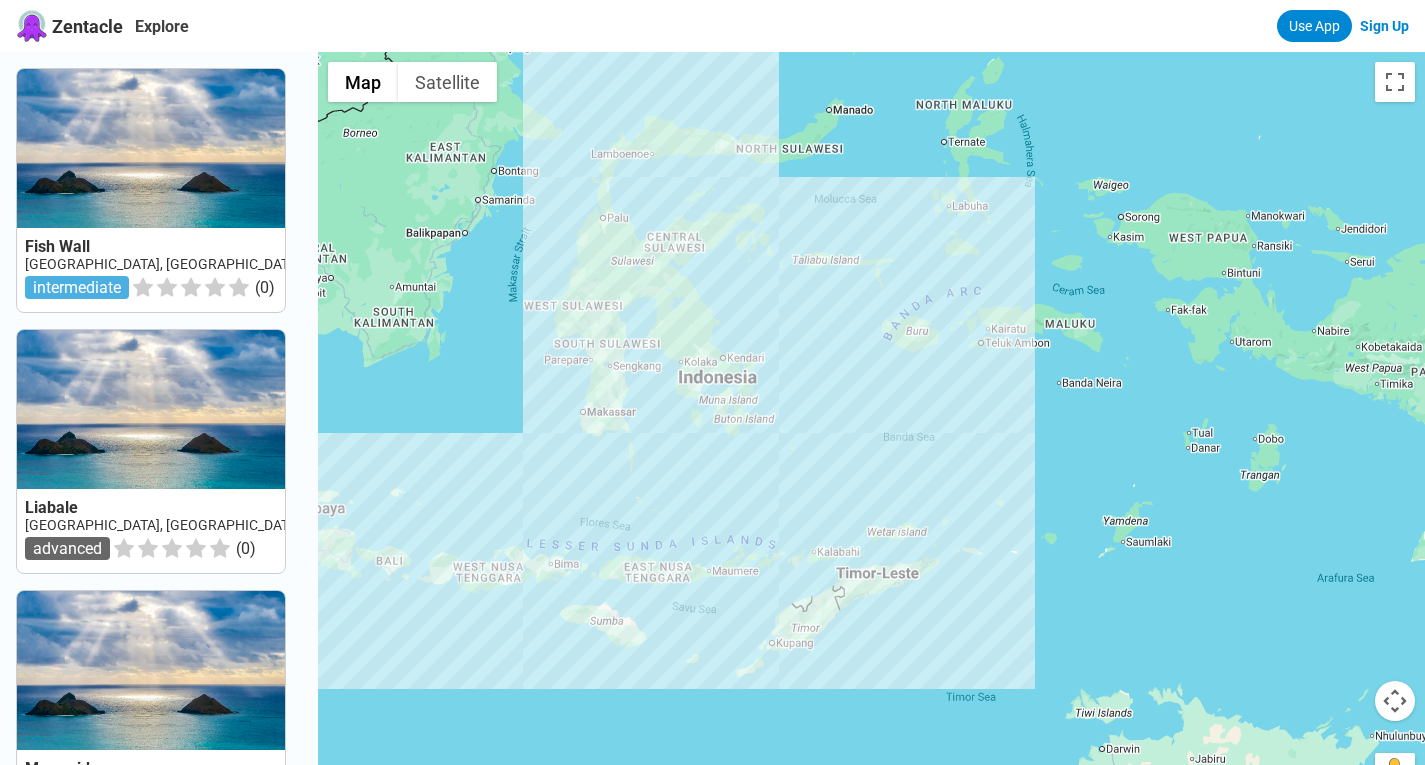 drag, startPoint x: 994, startPoint y: 192, endPoint x: 940, endPoint y: 242, distance: 73.593475 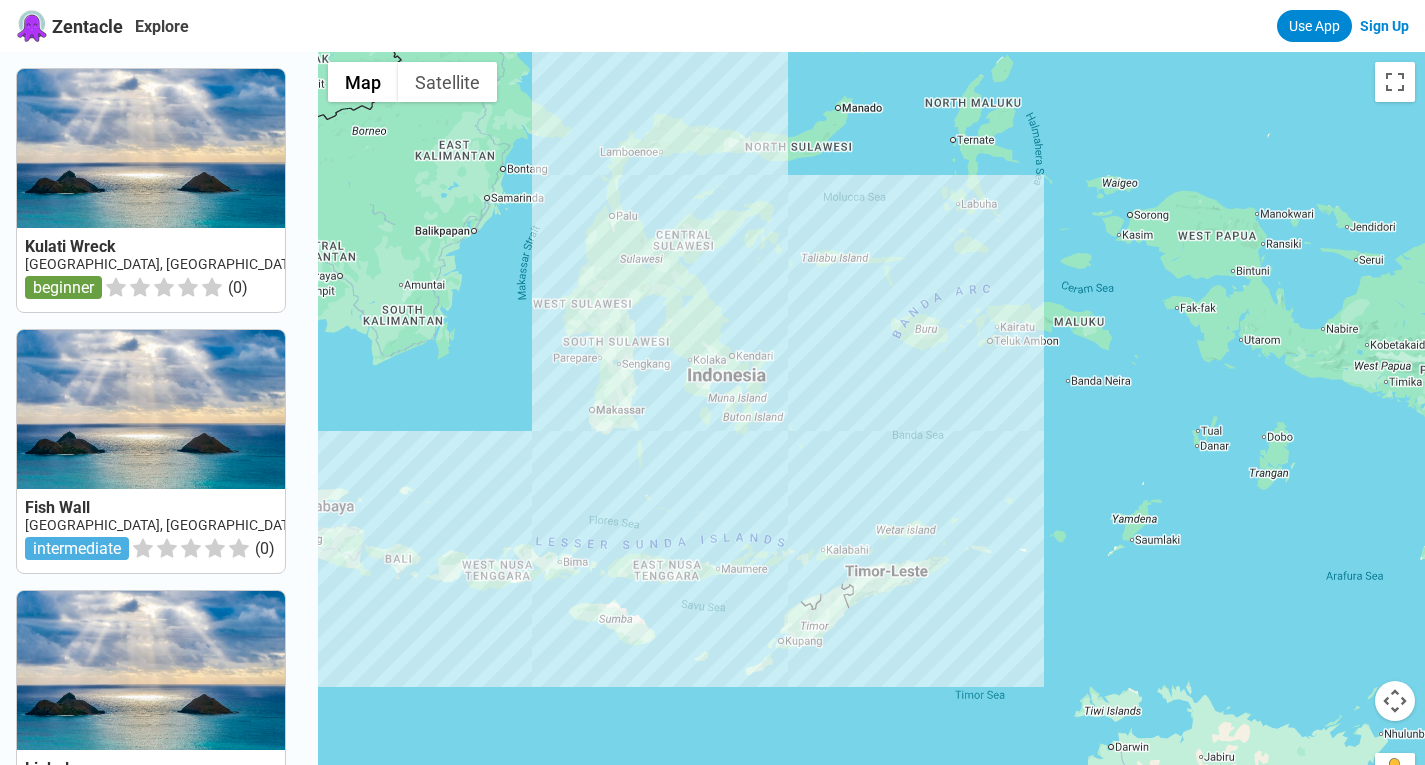 click at bounding box center (871, 434) 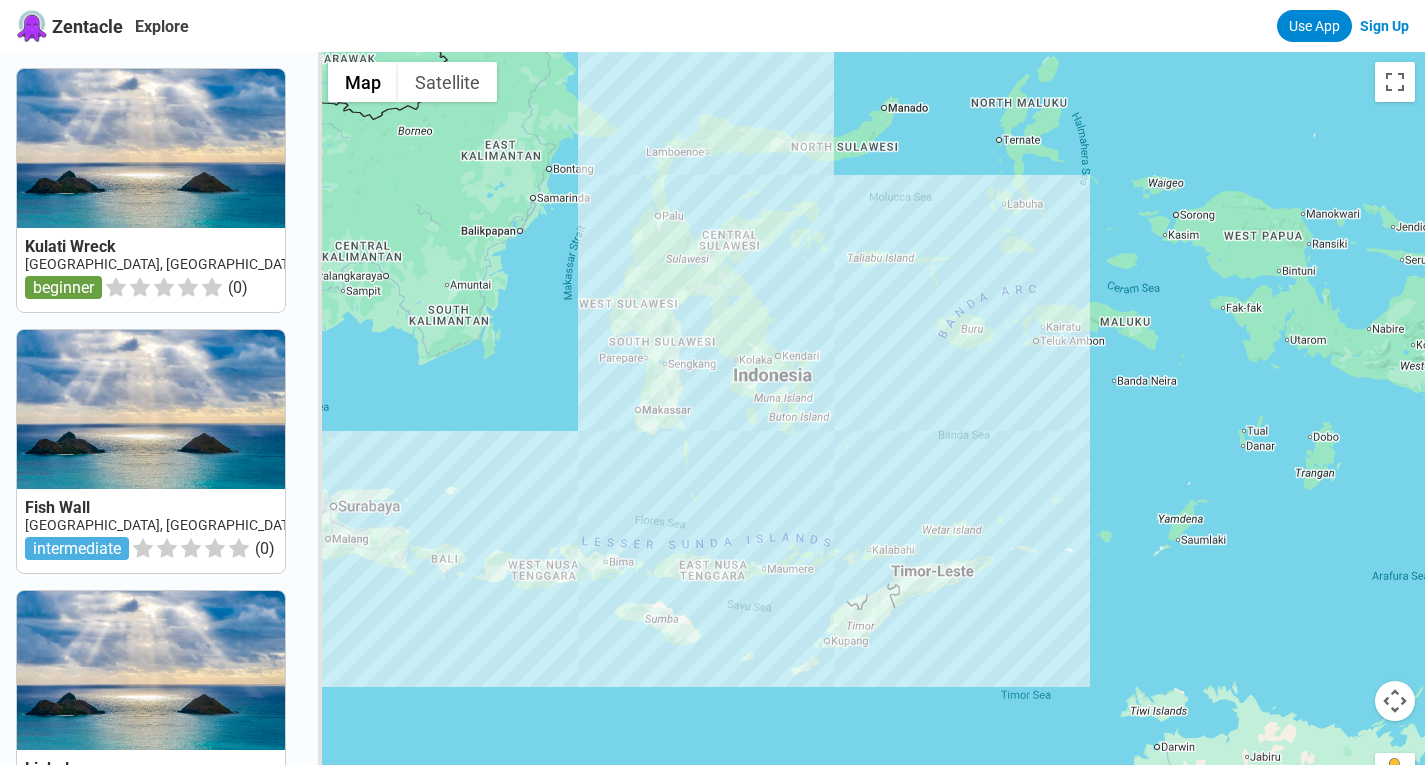 drag, startPoint x: 874, startPoint y: 275, endPoint x: 922, endPoint y: 276, distance: 48.010414 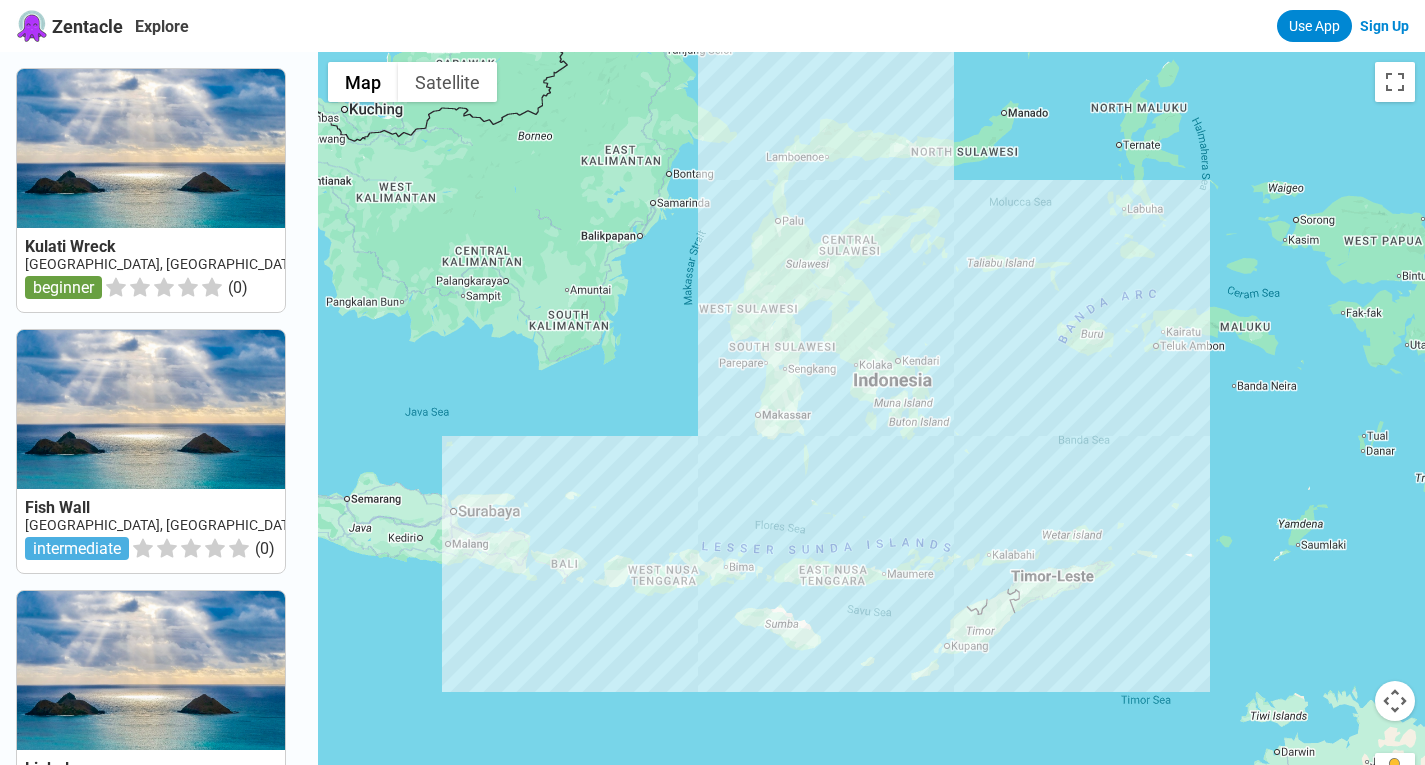 drag, startPoint x: 936, startPoint y: 281, endPoint x: 1058, endPoint y: 287, distance: 122.14745 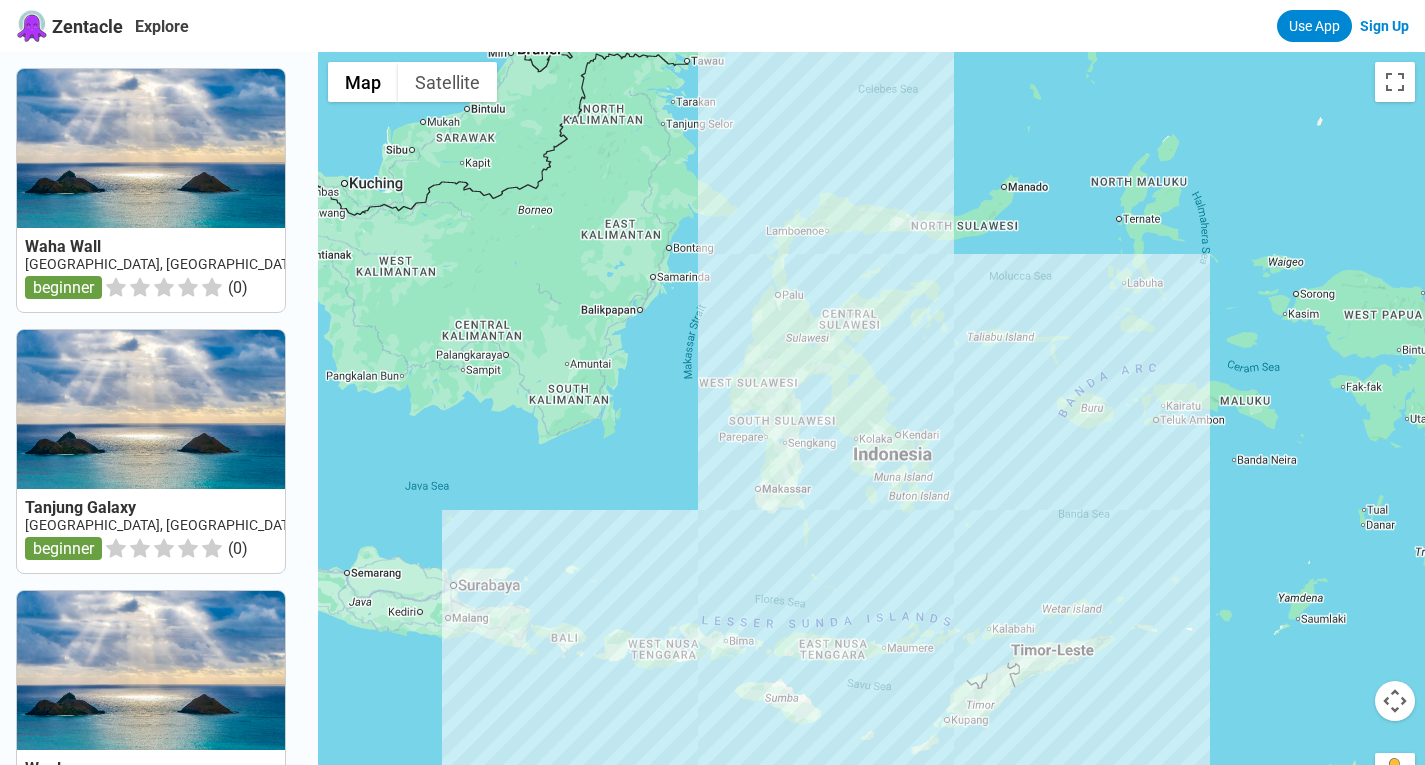 click at bounding box center [871, 434] 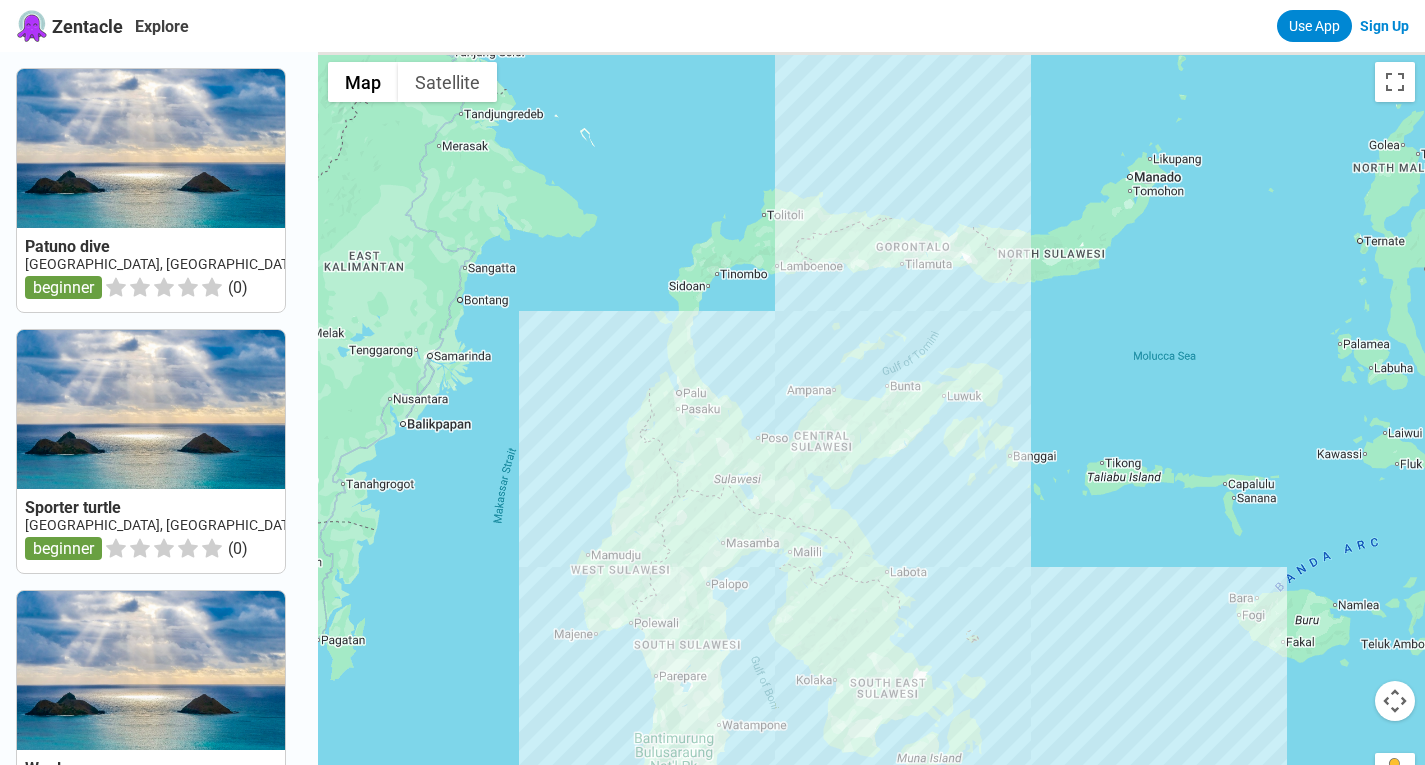 drag, startPoint x: 921, startPoint y: 348, endPoint x: 1045, endPoint y: 536, distance: 225.21101 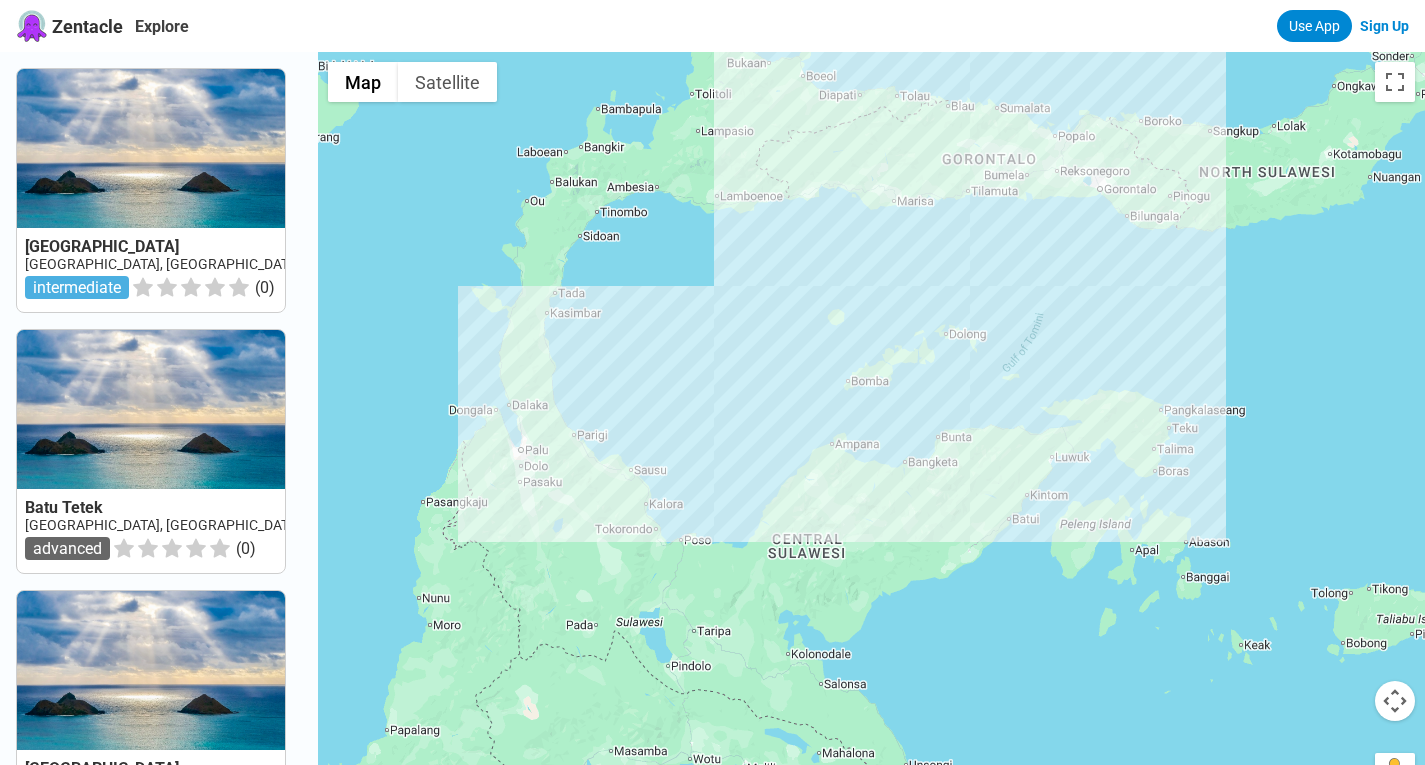 drag, startPoint x: 916, startPoint y: 331, endPoint x: 1096, endPoint y: 390, distance: 189.4228 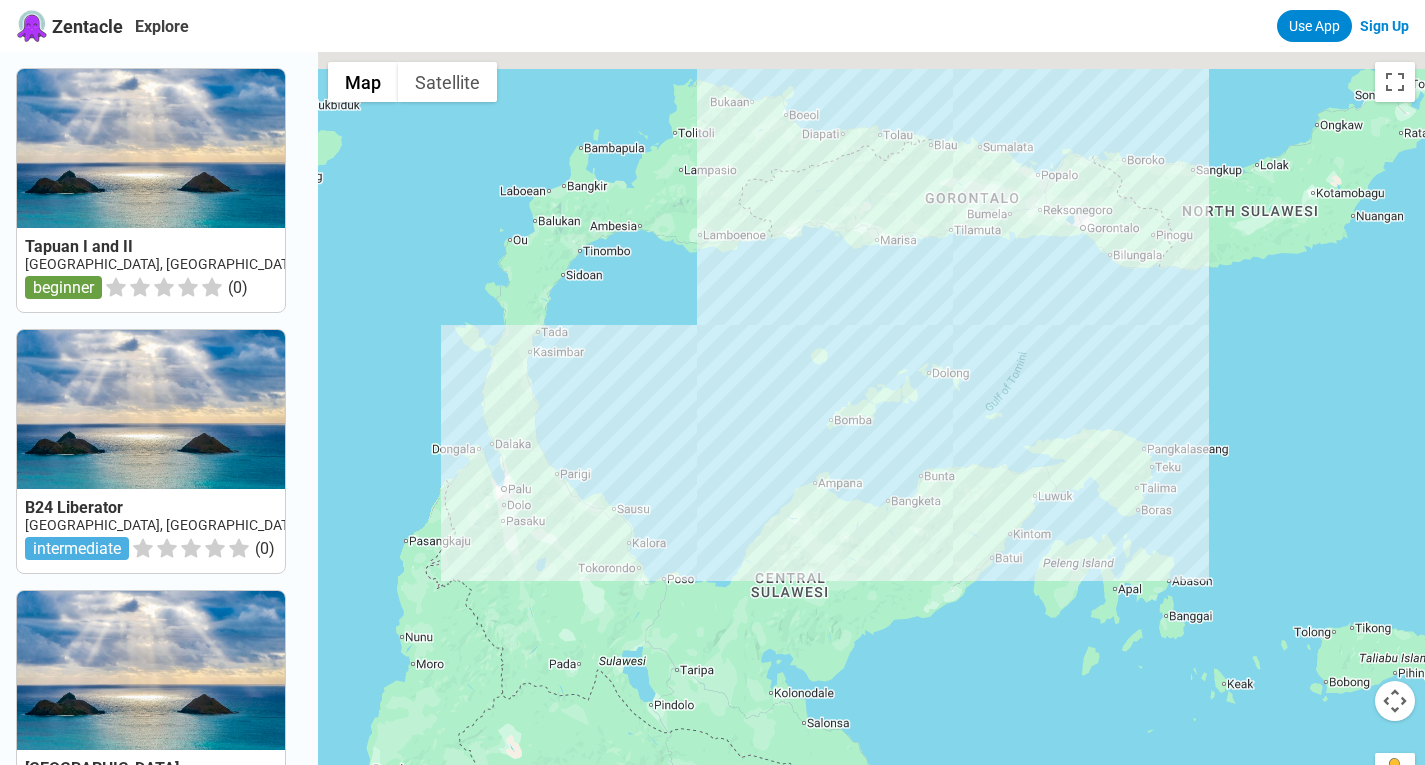 drag, startPoint x: 1087, startPoint y: 327, endPoint x: 1068, endPoint y: 368, distance: 45.188496 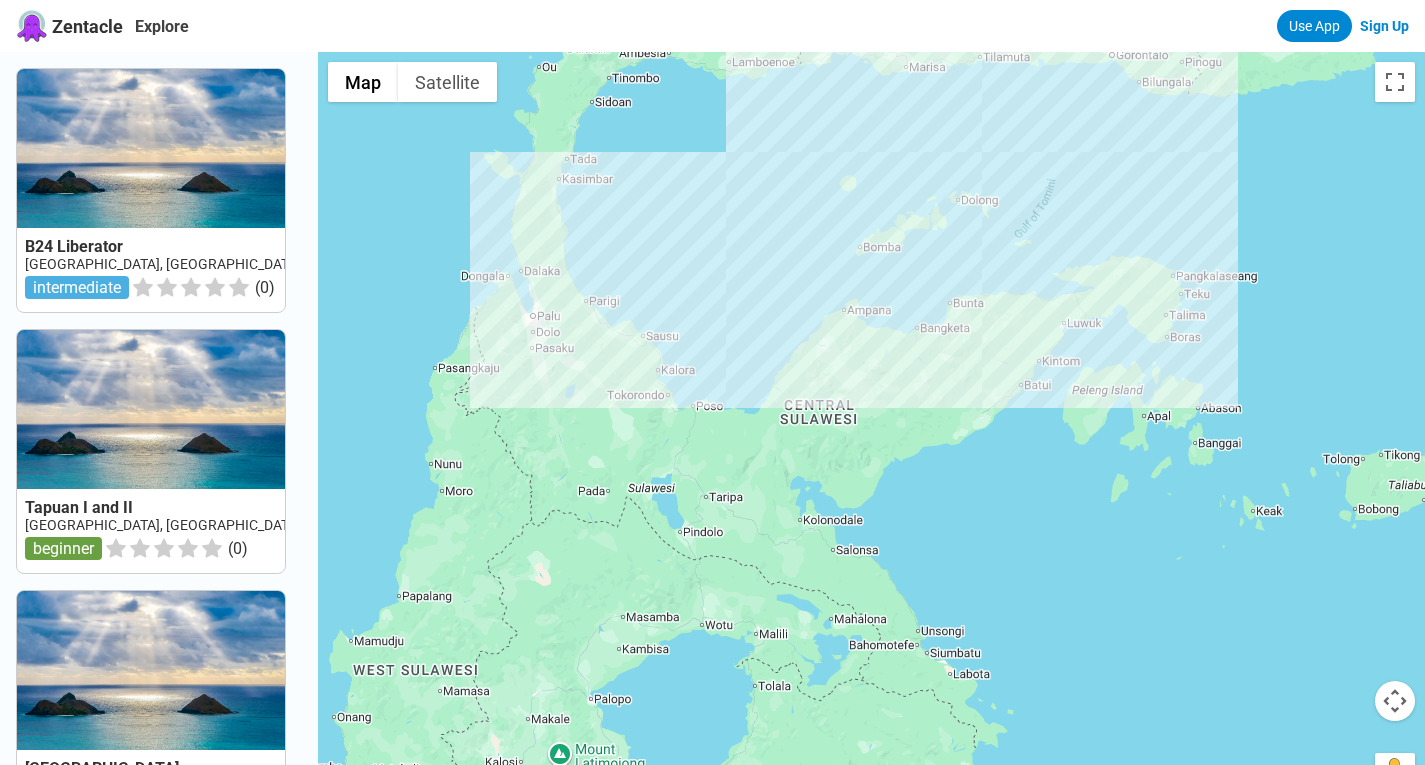 drag, startPoint x: 1045, startPoint y: 380, endPoint x: 1077, endPoint y: 201, distance: 181.83784 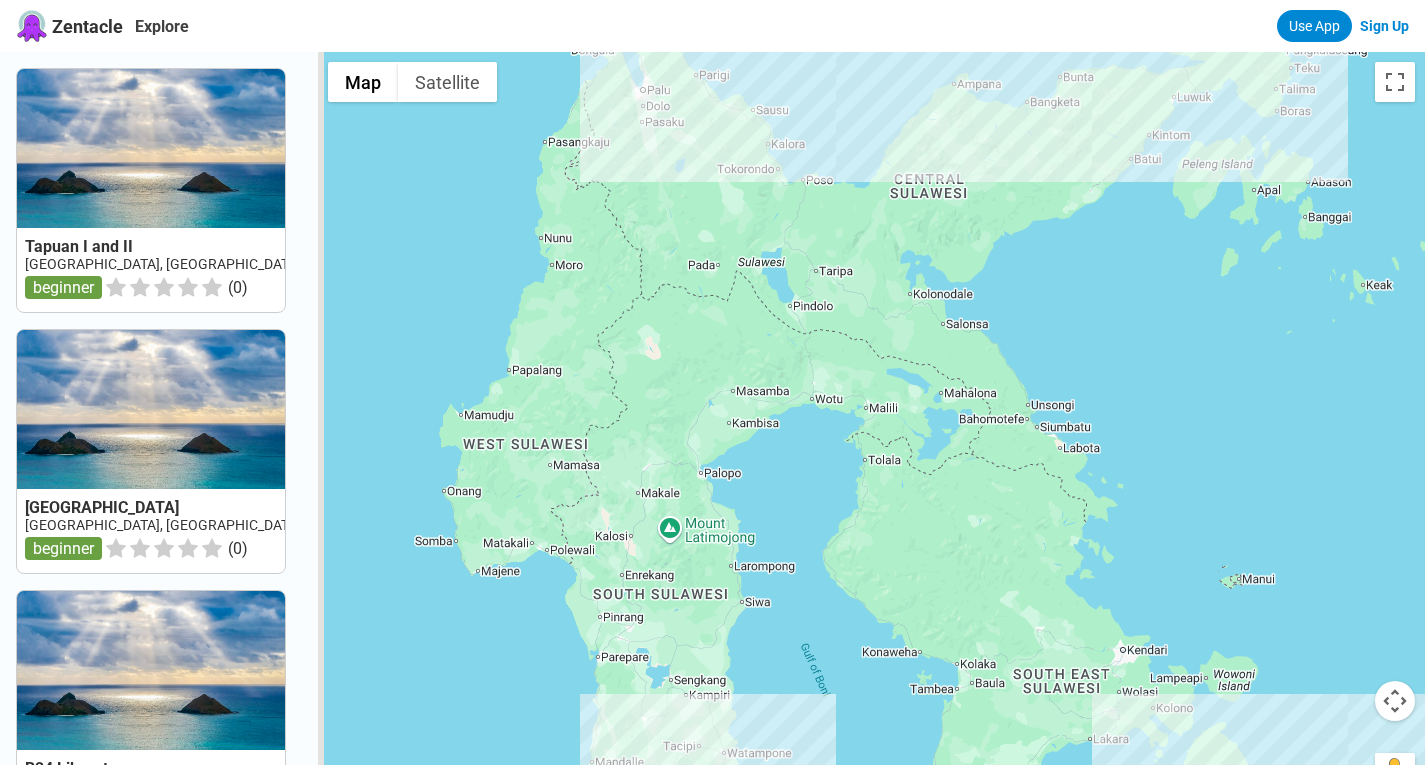 drag, startPoint x: 987, startPoint y: 500, endPoint x: 1097, endPoint y: 277, distance: 248.65437 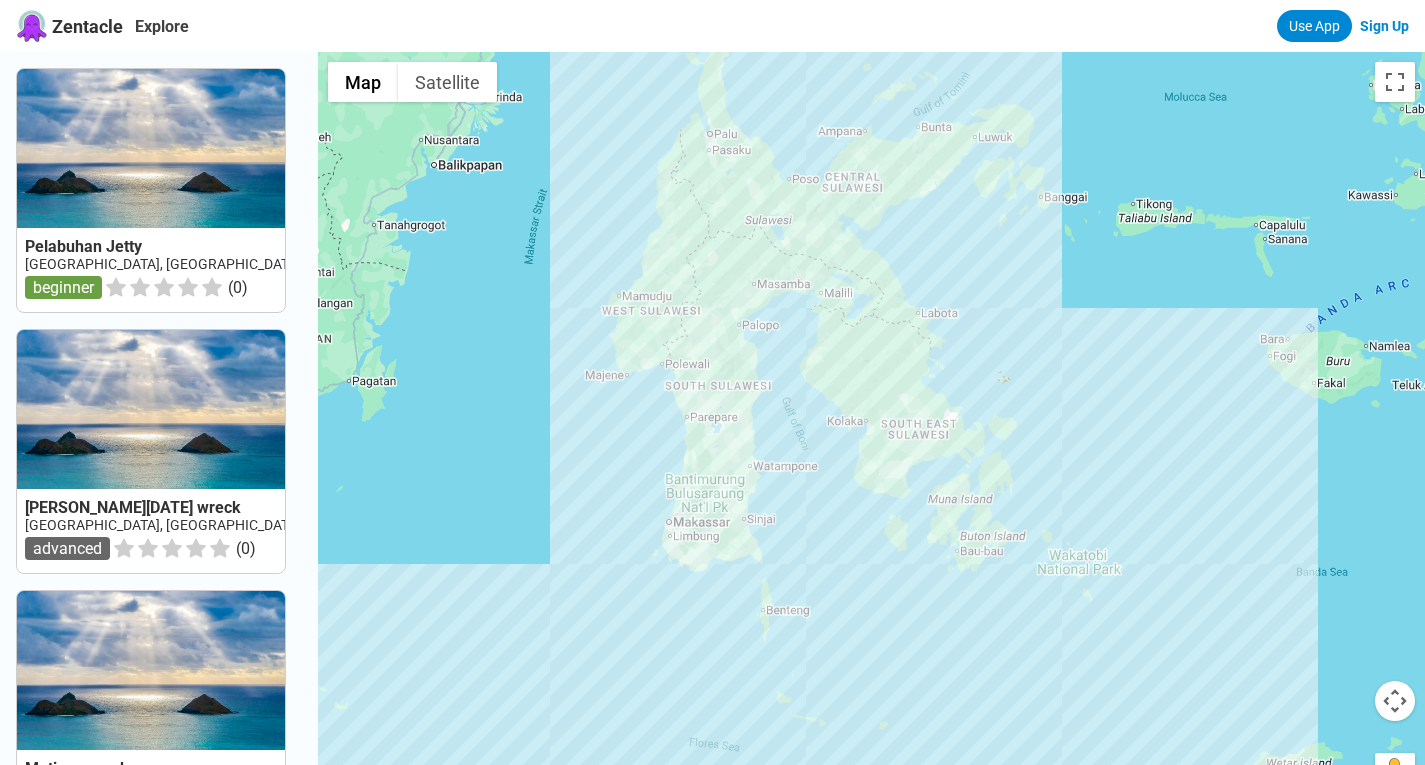 drag, startPoint x: 953, startPoint y: 478, endPoint x: 865, endPoint y: 351, distance: 154.5089 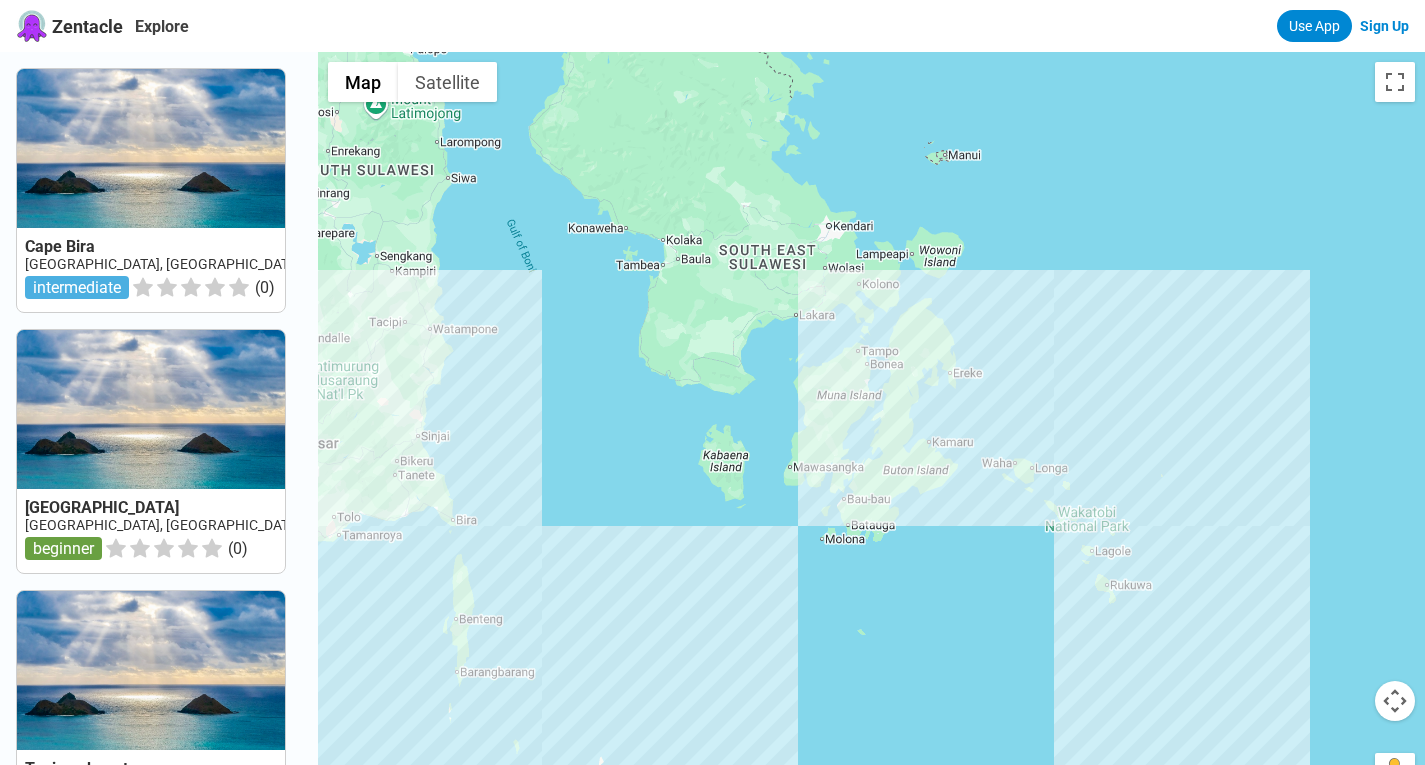 drag, startPoint x: 847, startPoint y: 548, endPoint x: 613, endPoint y: 491, distance: 240.84227 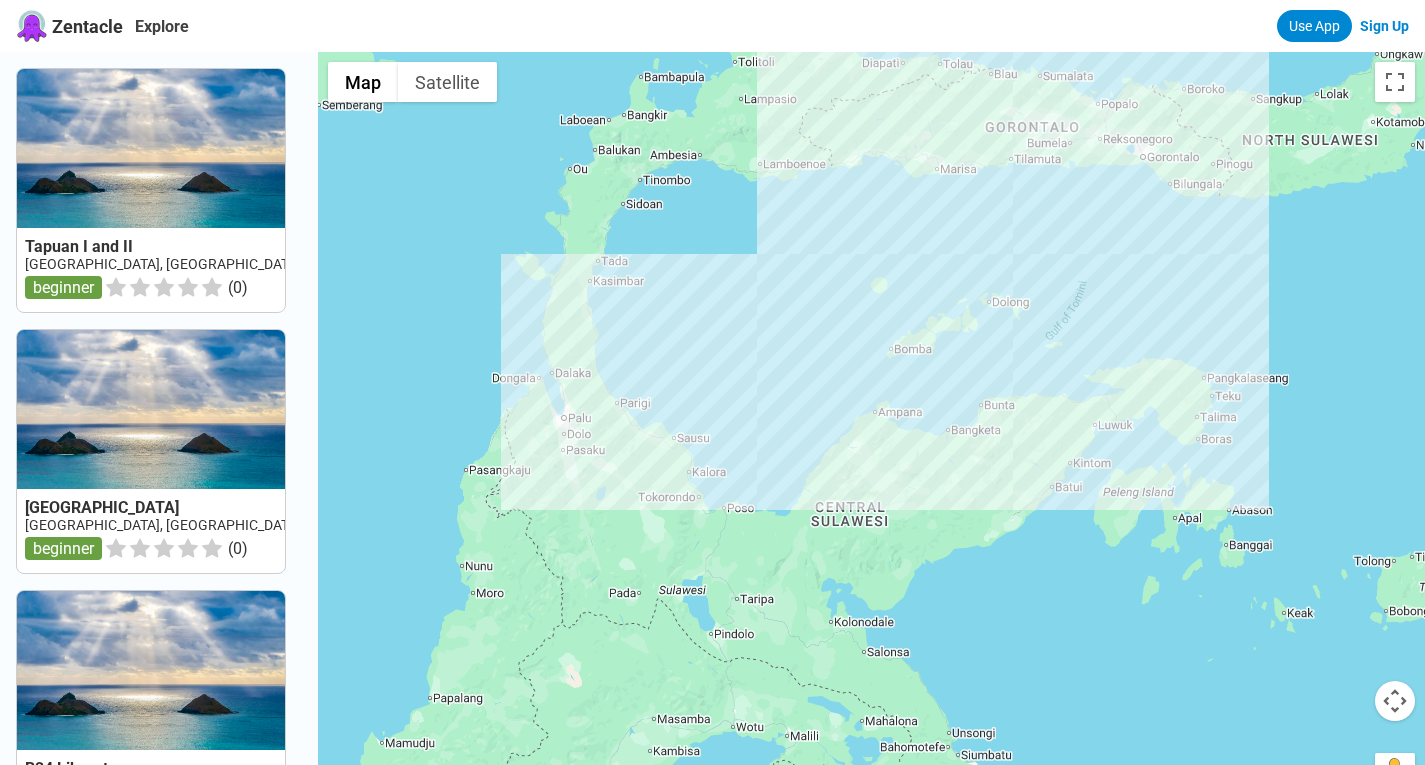 drag, startPoint x: 879, startPoint y: 115, endPoint x: 892, endPoint y: 498, distance: 383.22055 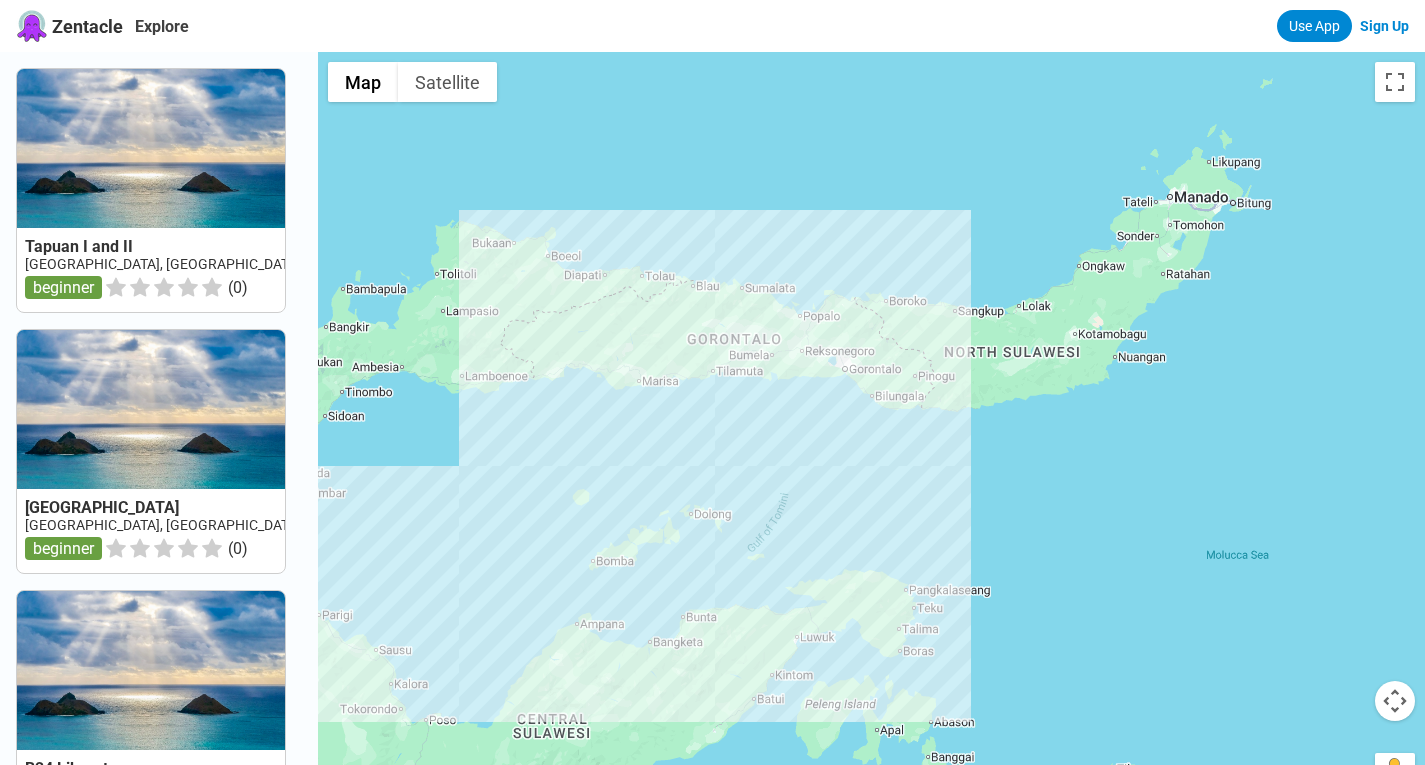 drag, startPoint x: 1080, startPoint y: 312, endPoint x: 803, endPoint y: 489, distance: 328.72177 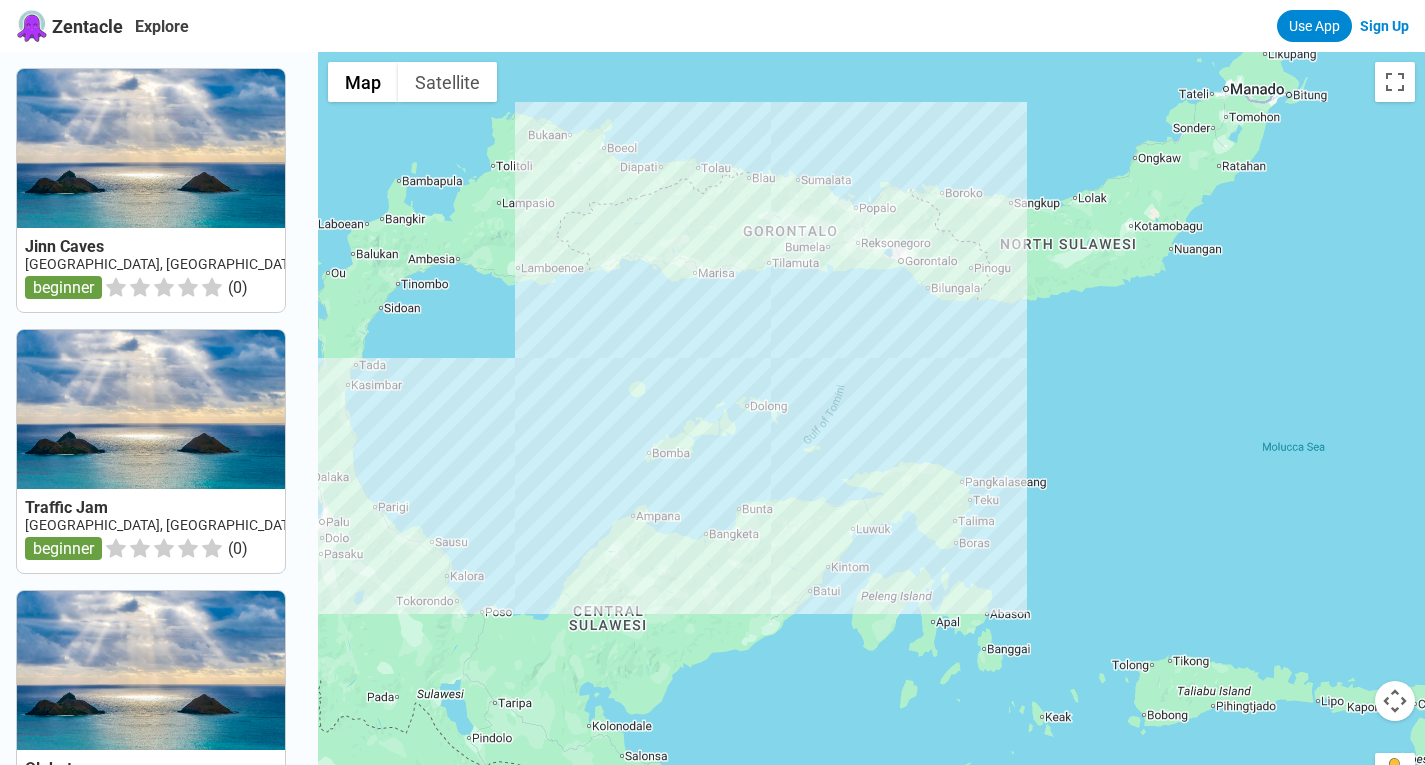 drag, startPoint x: 876, startPoint y: 518, endPoint x: 944, endPoint y: 400, distance: 136.19104 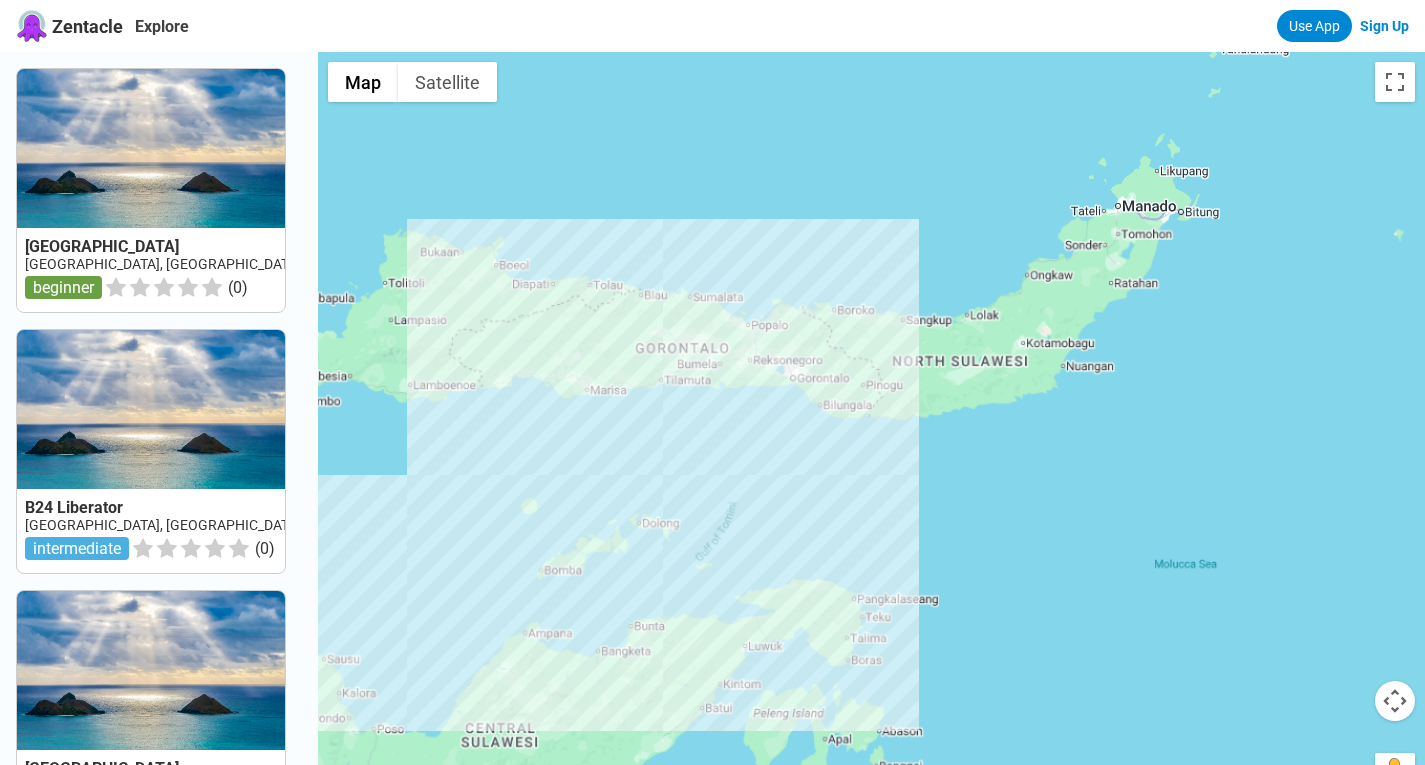 drag, startPoint x: 938, startPoint y: 219, endPoint x: 739, endPoint y: 450, distance: 304.8967 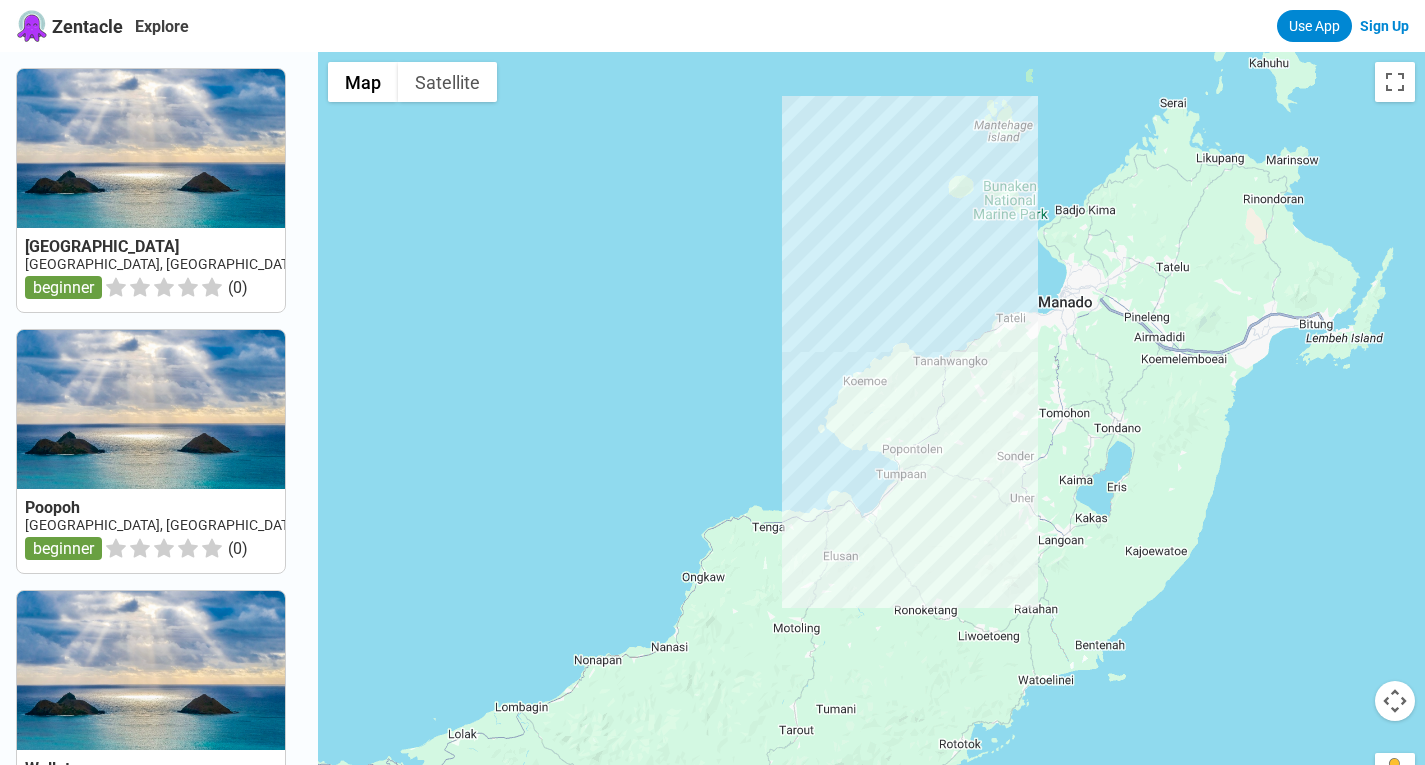 drag, startPoint x: 1073, startPoint y: 252, endPoint x: 837, endPoint y: 309, distance: 242.78592 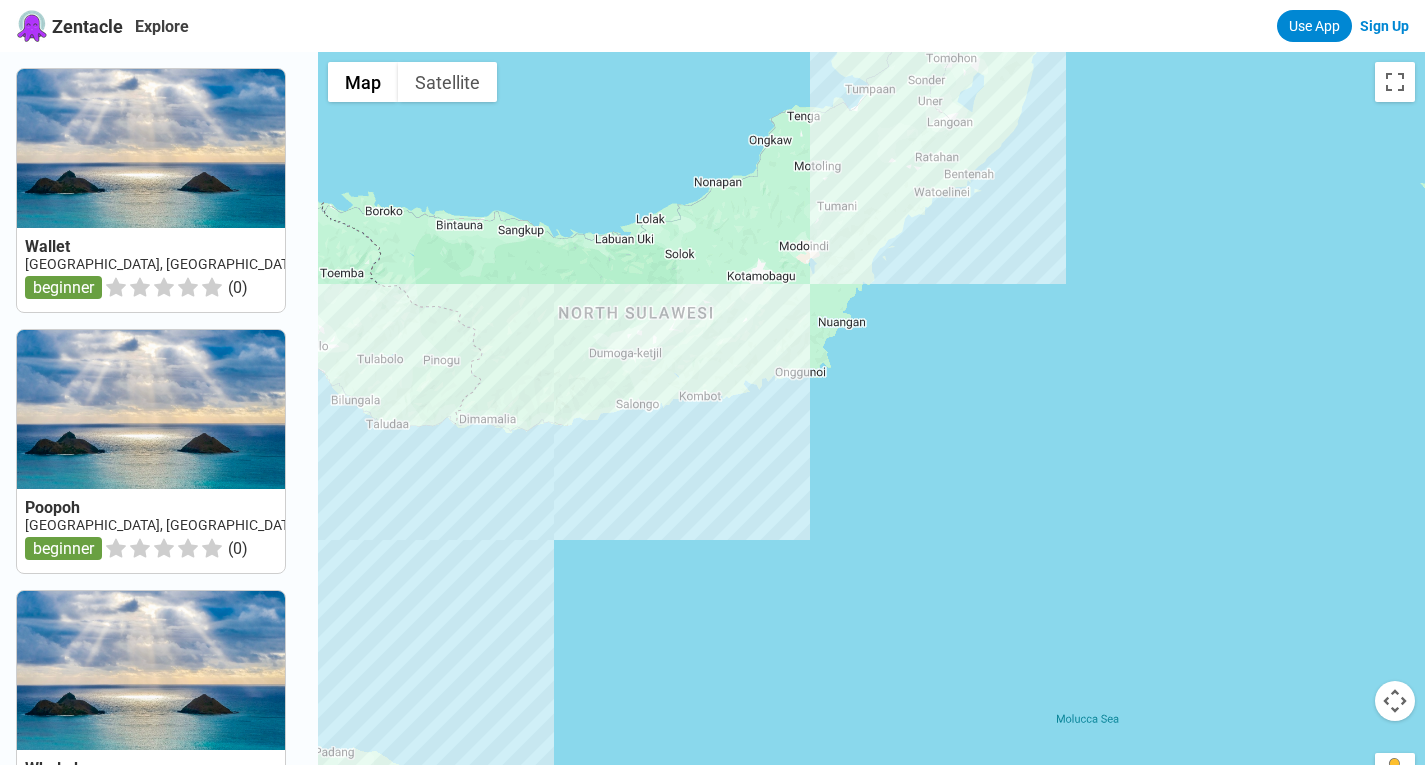 drag, startPoint x: 809, startPoint y: 433, endPoint x: 813, endPoint y: 126, distance: 307.02606 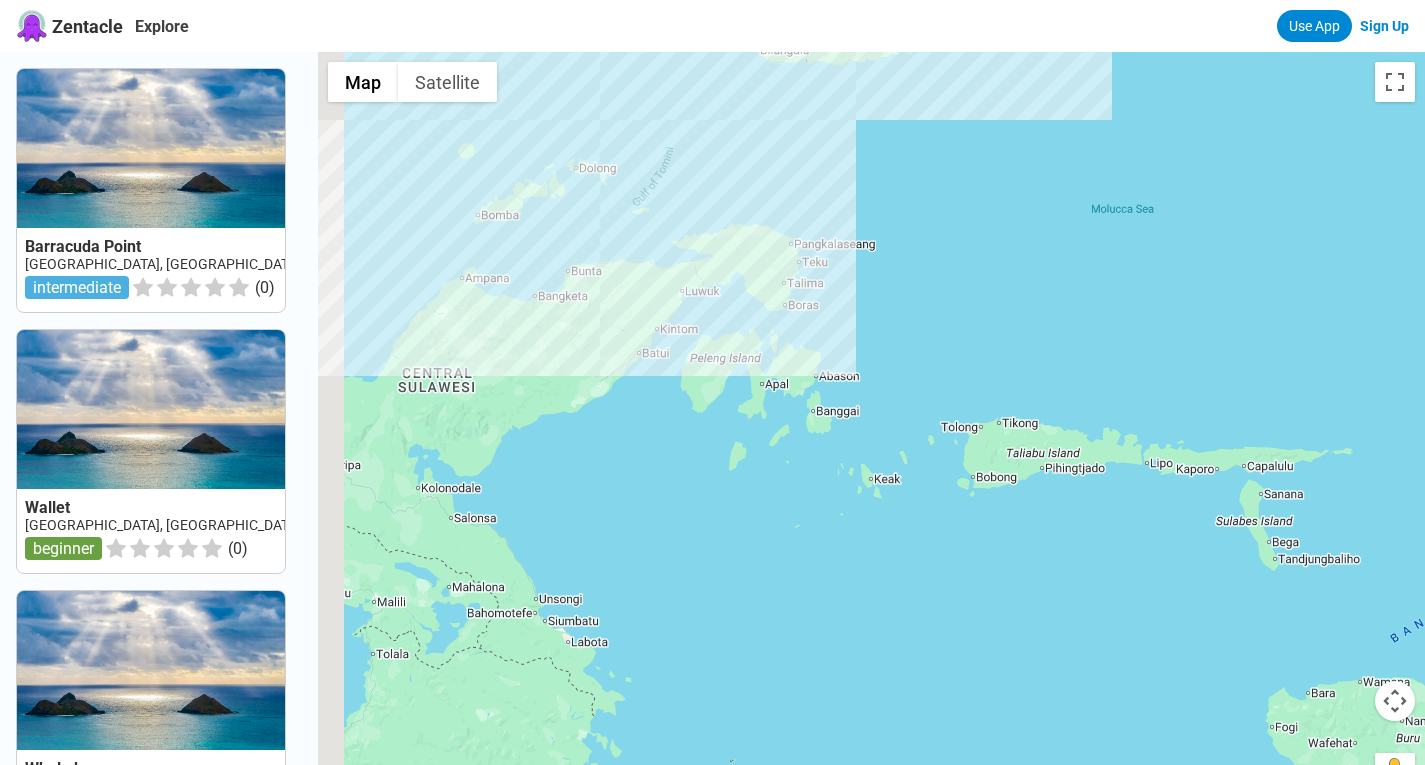 drag, startPoint x: 794, startPoint y: 544, endPoint x: 958, endPoint y: 268, distance: 321.04828 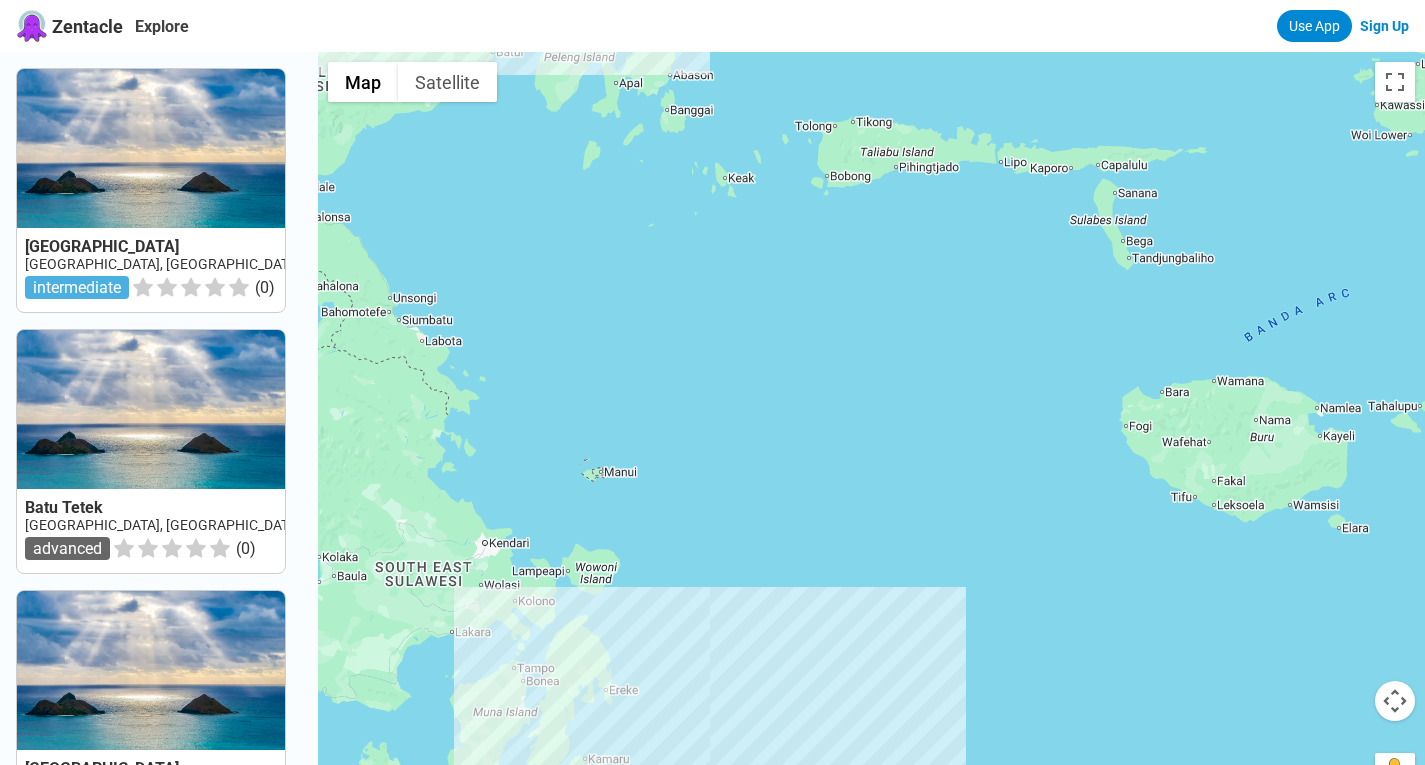 drag, startPoint x: 899, startPoint y: 463, endPoint x: 725, endPoint y: 216, distance: 302.13406 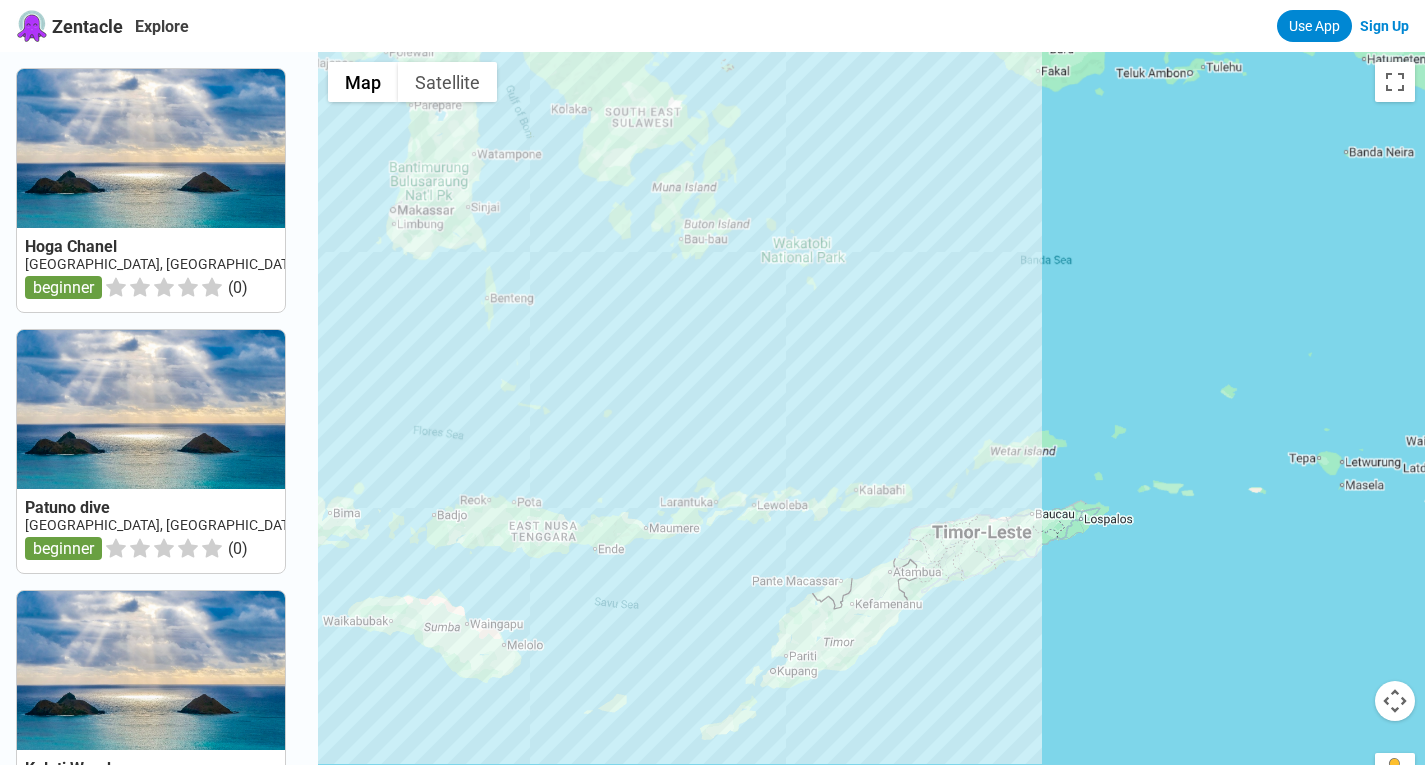 drag, startPoint x: 786, startPoint y: 495, endPoint x: 841, endPoint y: 161, distance: 338.49814 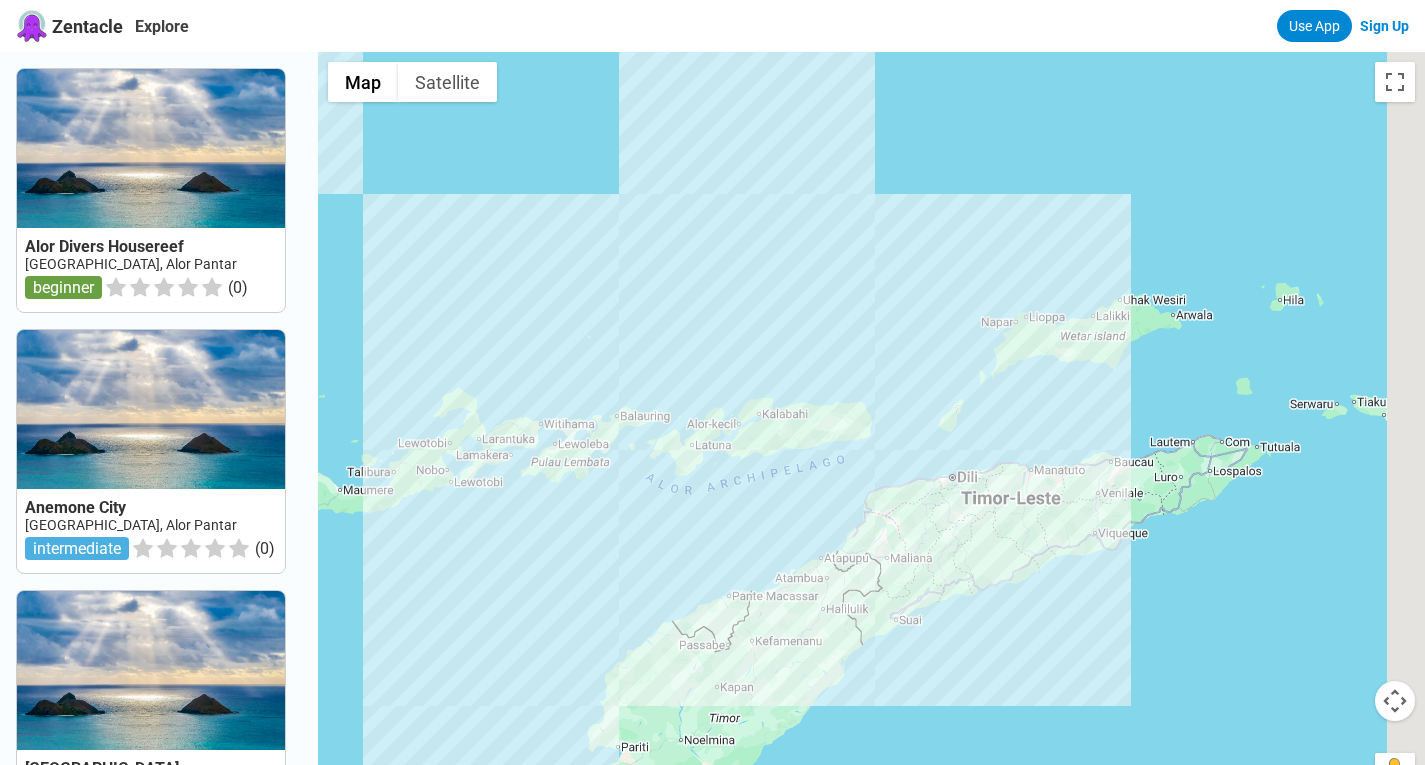 drag, startPoint x: 975, startPoint y: 420, endPoint x: 845, endPoint y: 371, distance: 138.92804 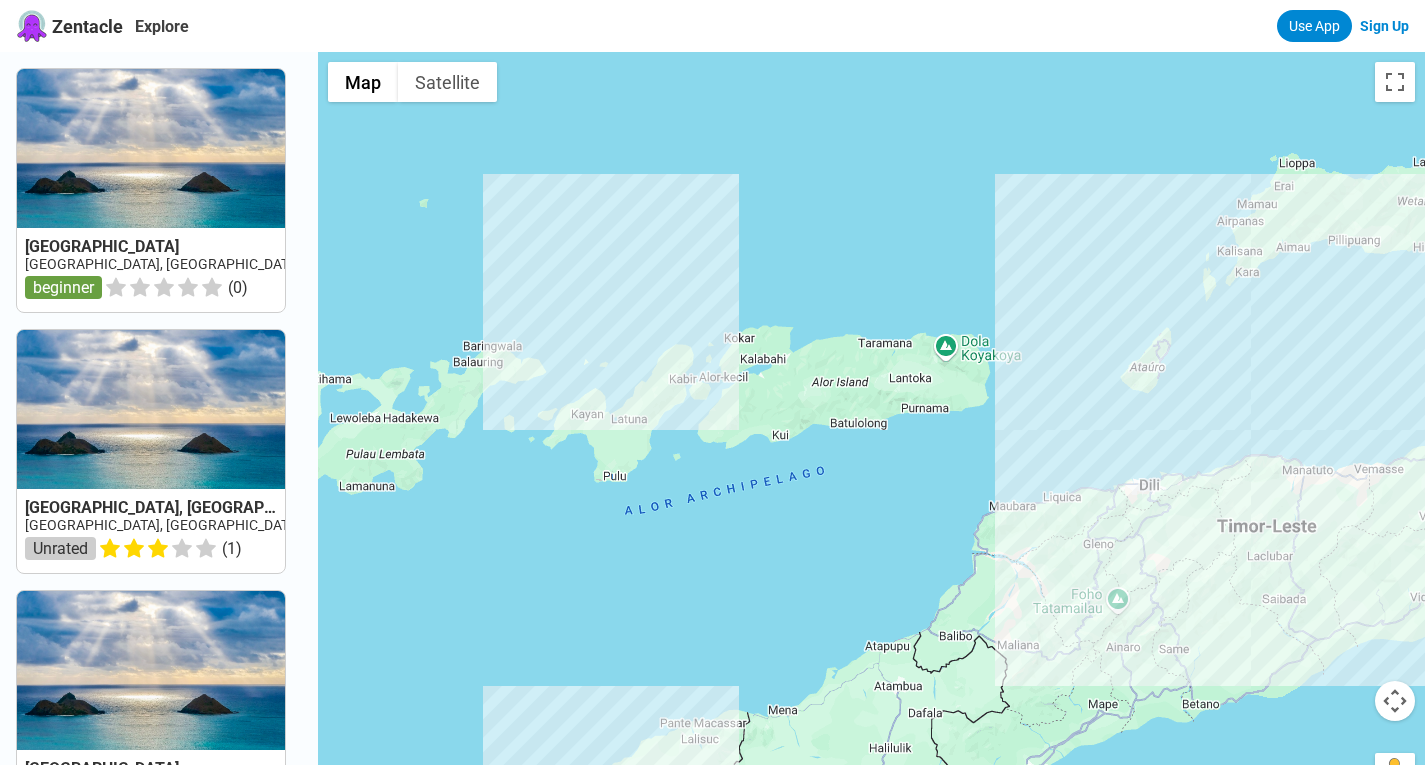 drag, startPoint x: 790, startPoint y: 474, endPoint x: 951, endPoint y: 470, distance: 161.04968 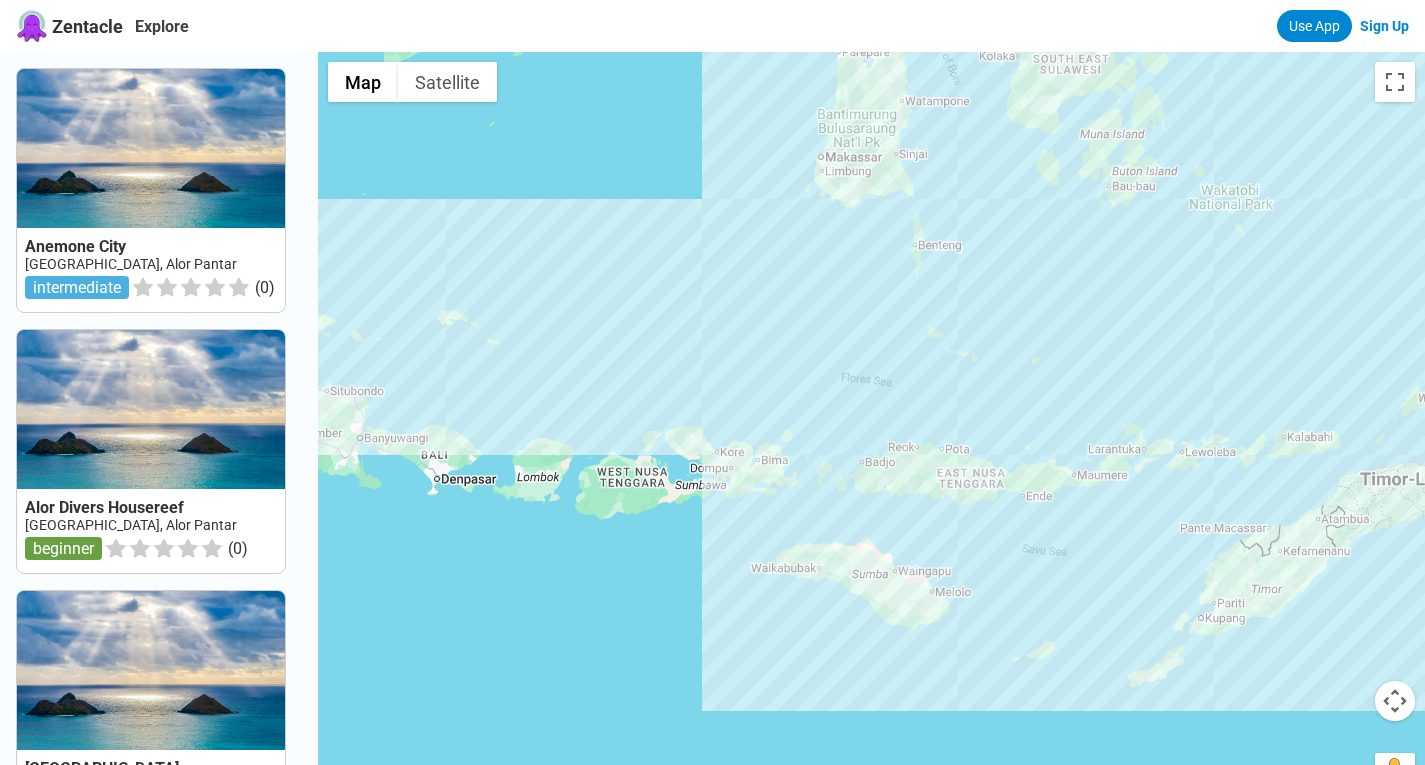 drag, startPoint x: 712, startPoint y: 479, endPoint x: 1154, endPoint y: 488, distance: 442.0916 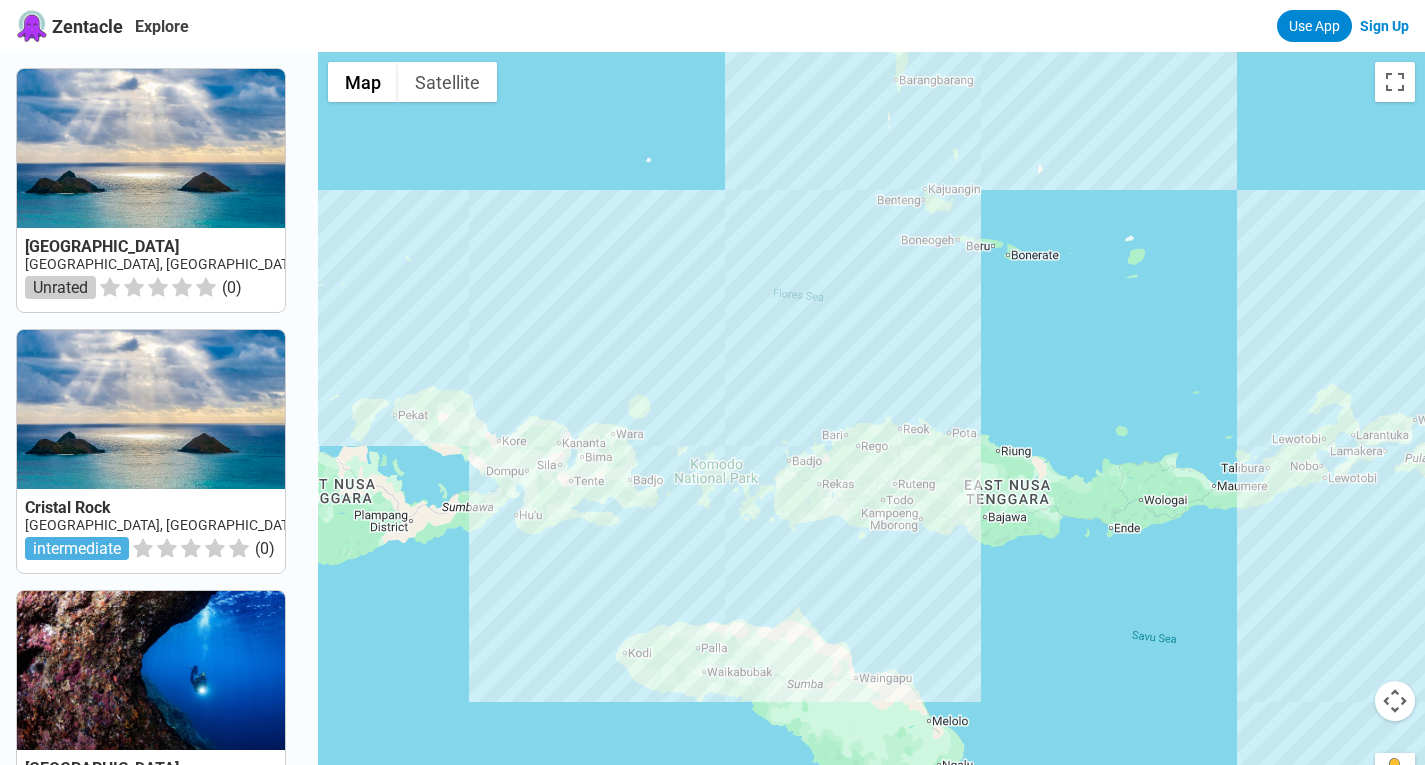 drag, startPoint x: 797, startPoint y: 405, endPoint x: 554, endPoint y: 340, distance: 251.54324 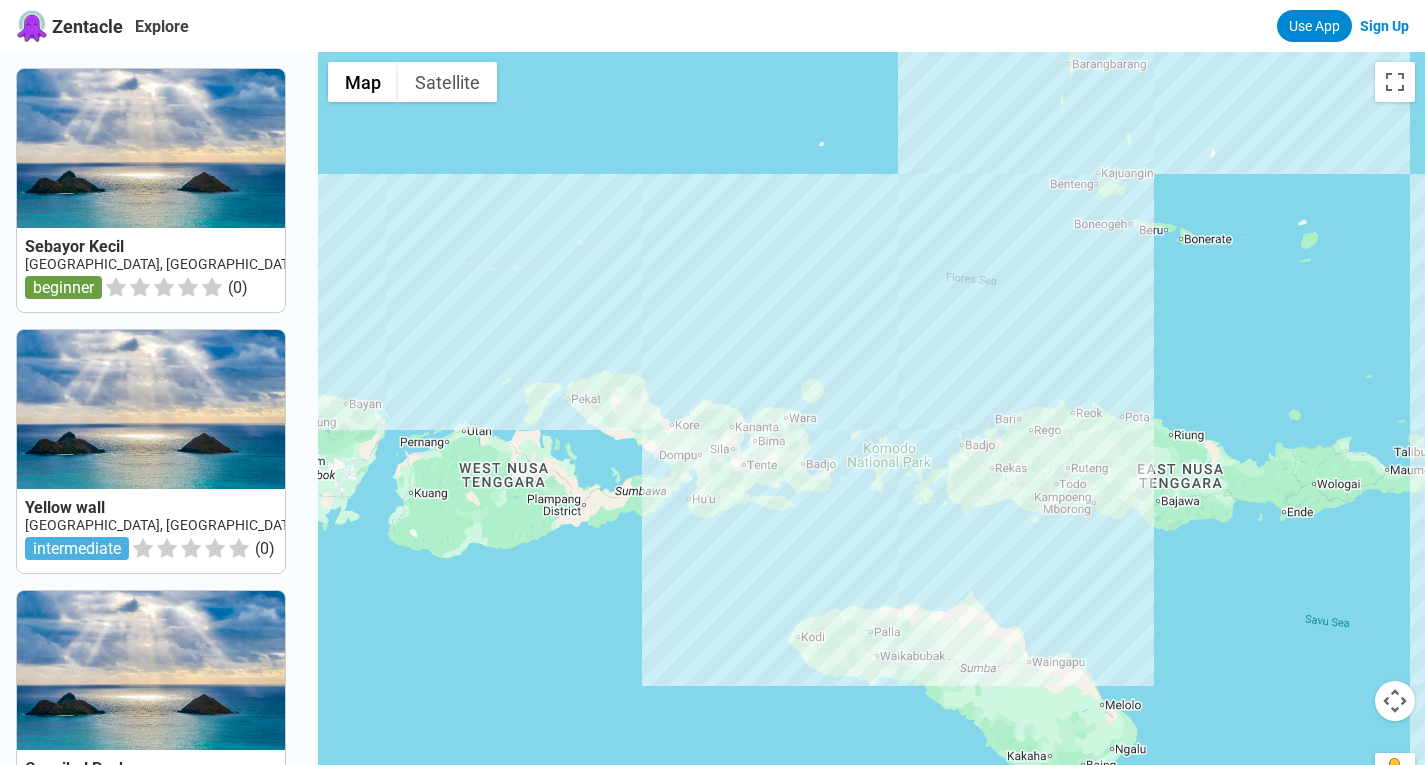 drag, startPoint x: 598, startPoint y: 524, endPoint x: 995, endPoint y: 529, distance: 397.0315 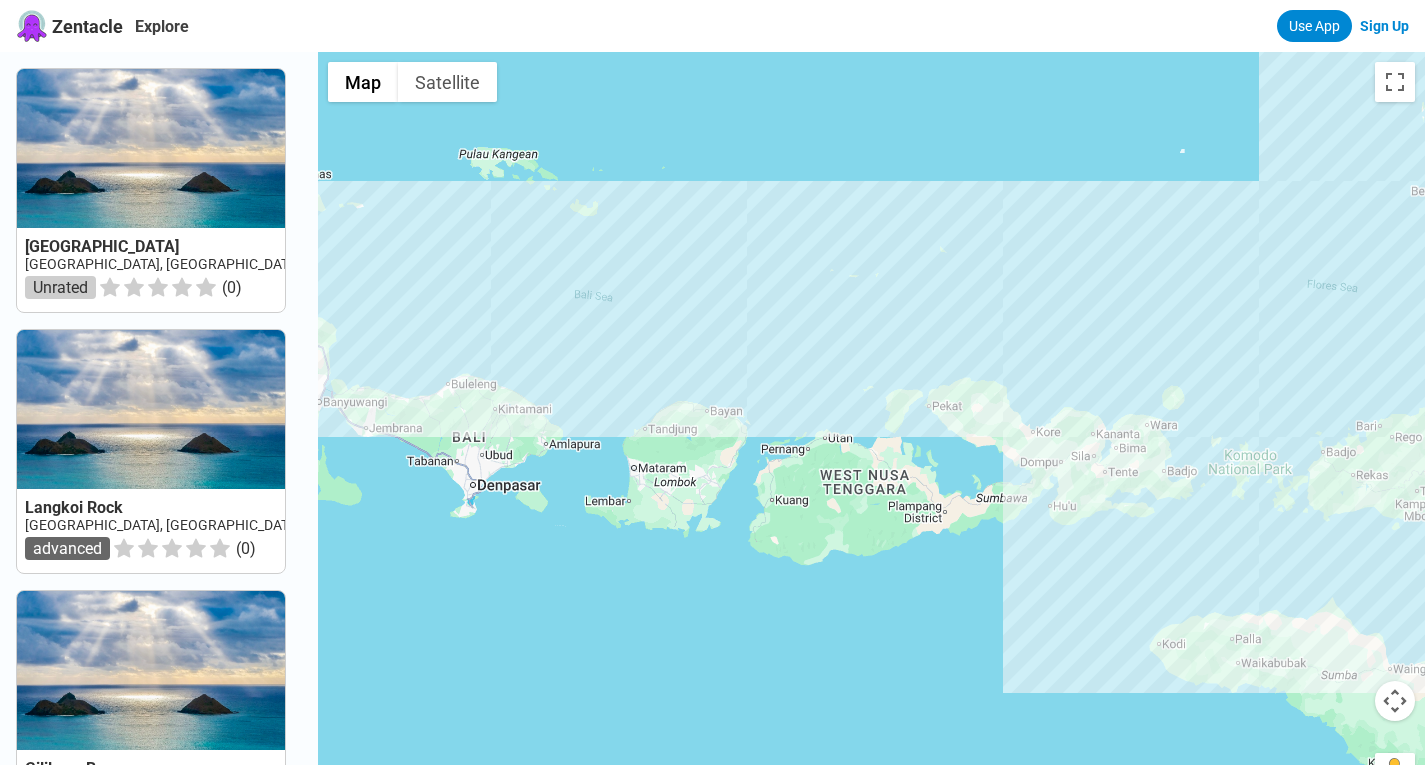 drag, startPoint x: 674, startPoint y: 520, endPoint x: 931, endPoint y: 536, distance: 257.49756 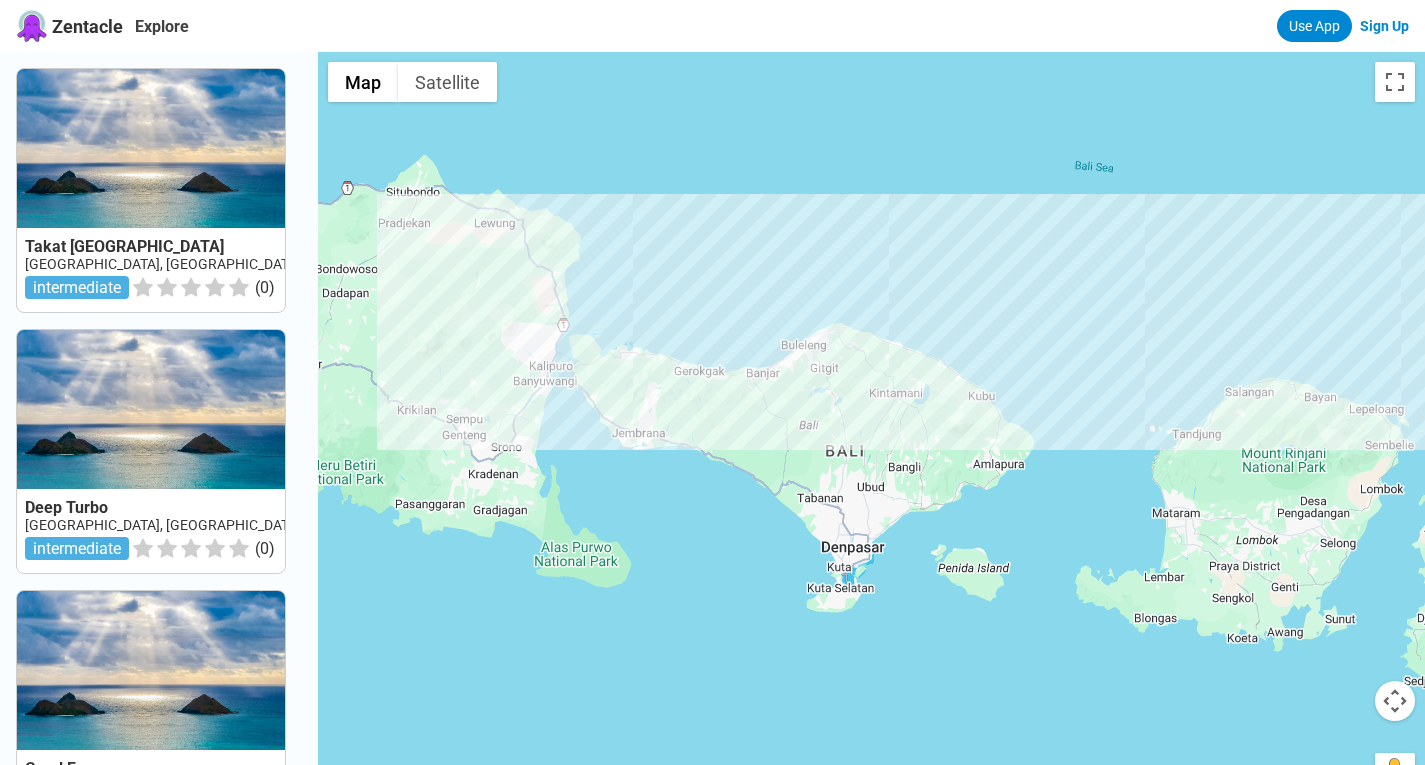 drag, startPoint x: 578, startPoint y: 348, endPoint x: 874, endPoint y: 263, distance: 307.96265 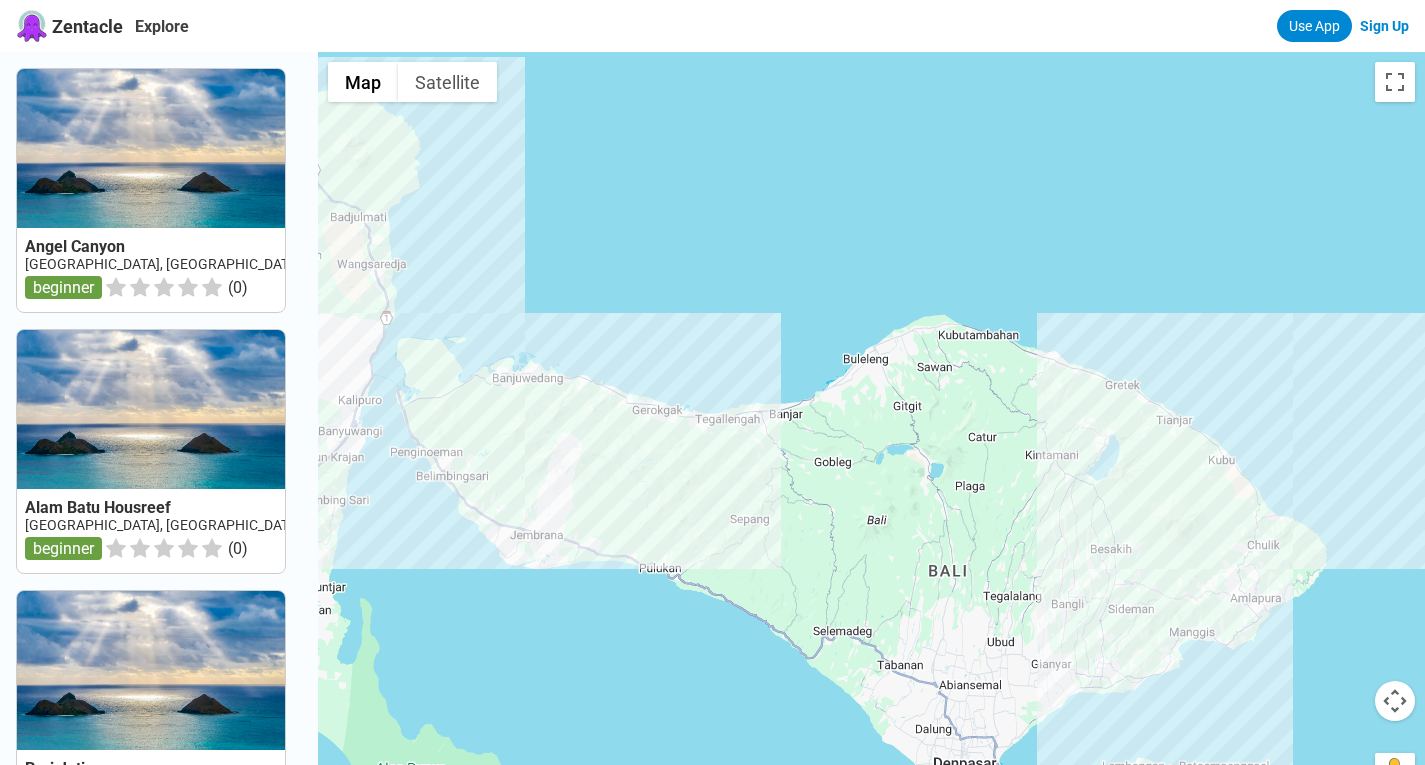 drag, startPoint x: 825, startPoint y: 360, endPoint x: 964, endPoint y: 238, distance: 184.94594 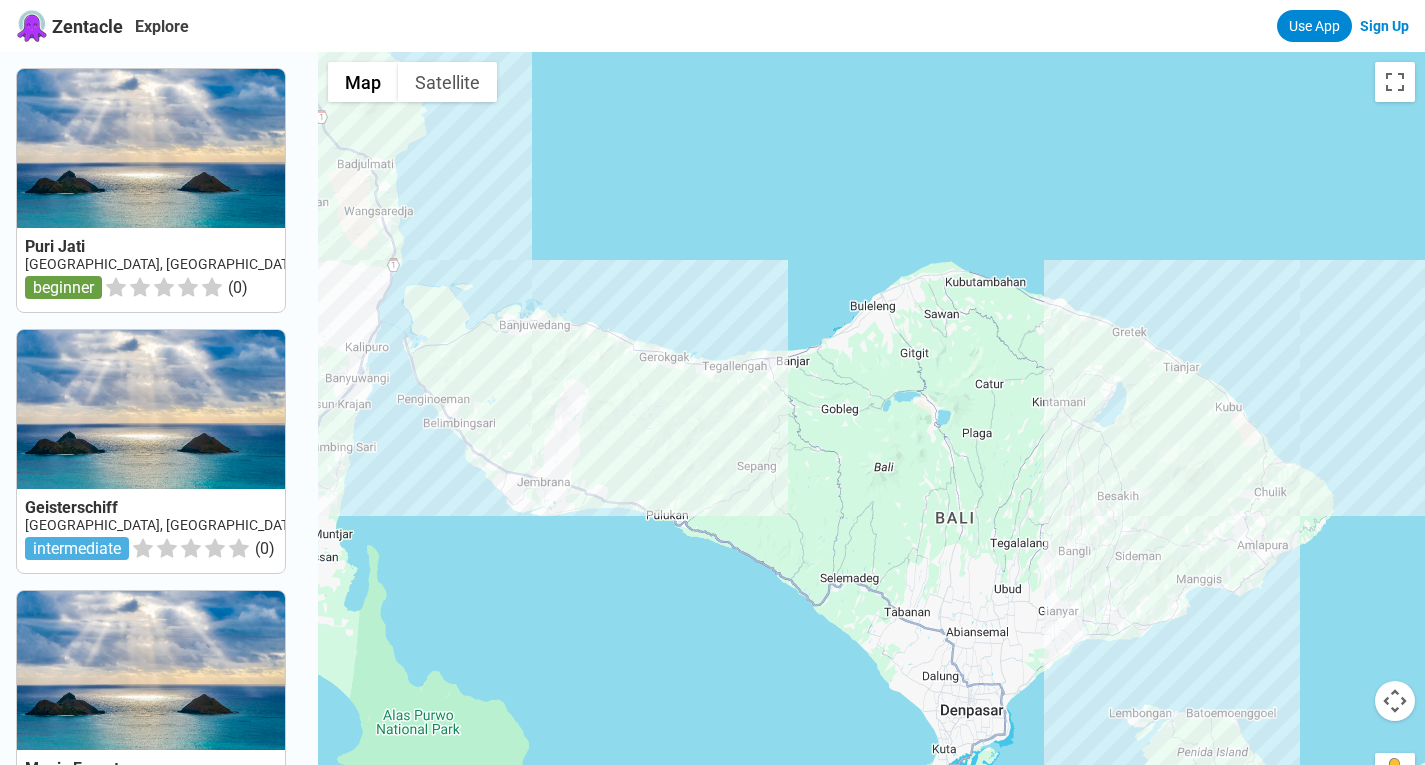 drag, startPoint x: 951, startPoint y: 441, endPoint x: 944, endPoint y: 412, distance: 29.832869 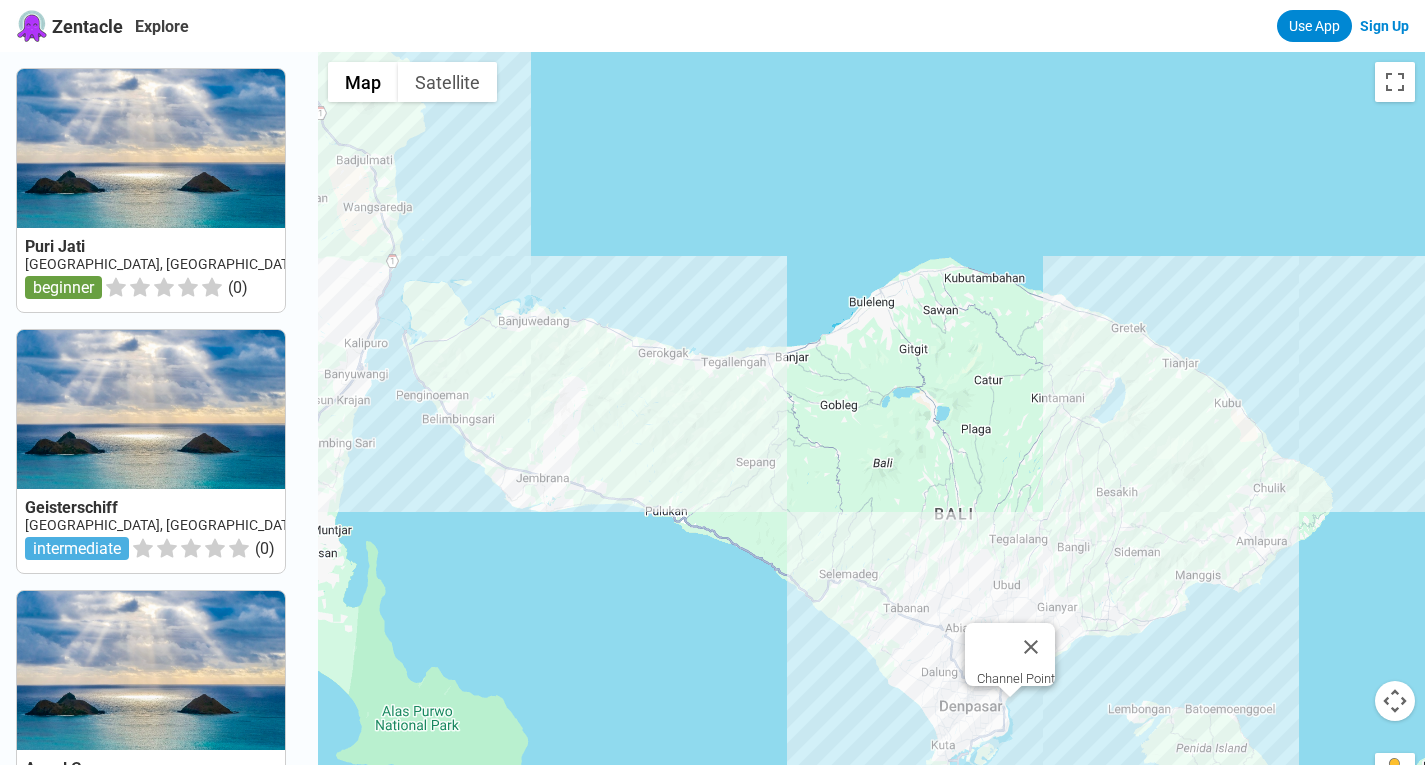 click on "Channel Point" at bounding box center [871, 434] 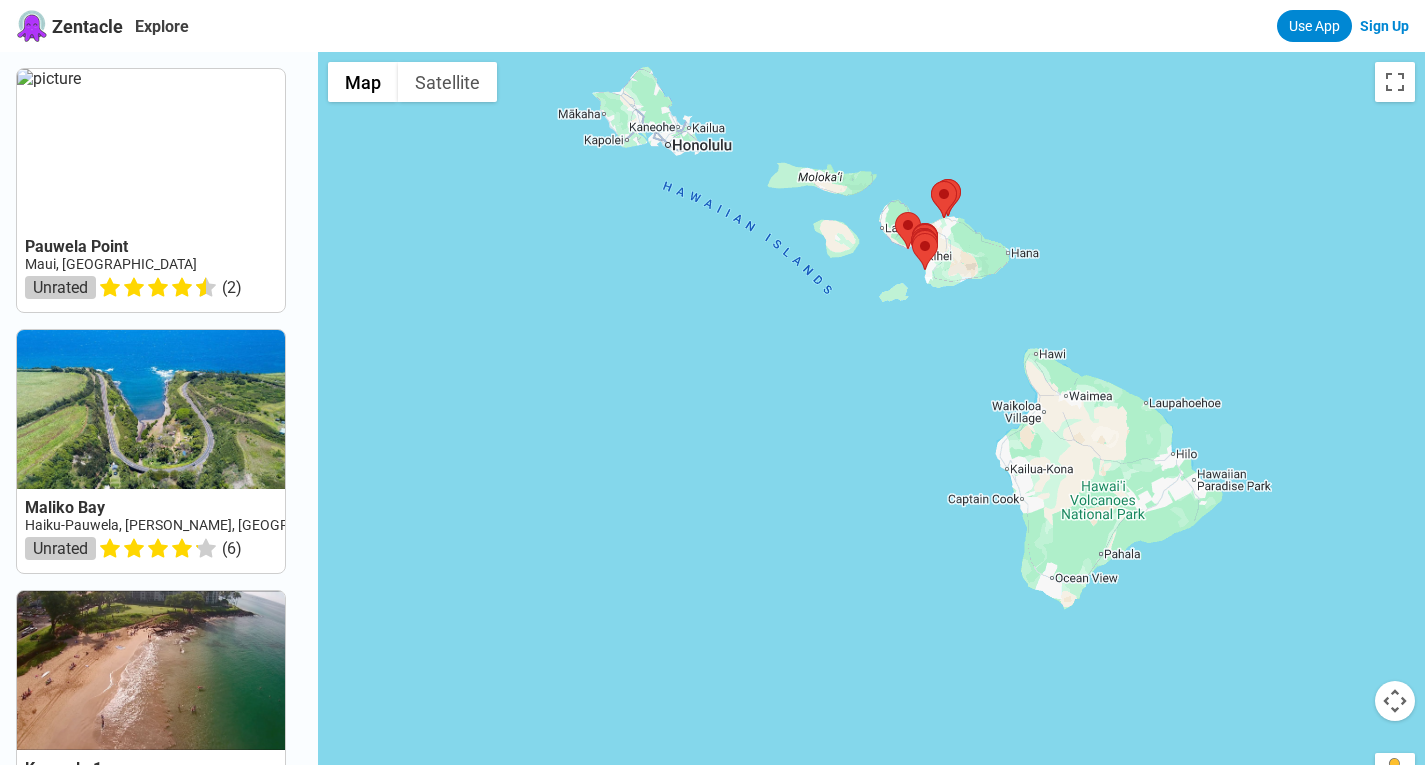 drag, startPoint x: 679, startPoint y: 541, endPoint x: 829, endPoint y: 312, distance: 273.75354 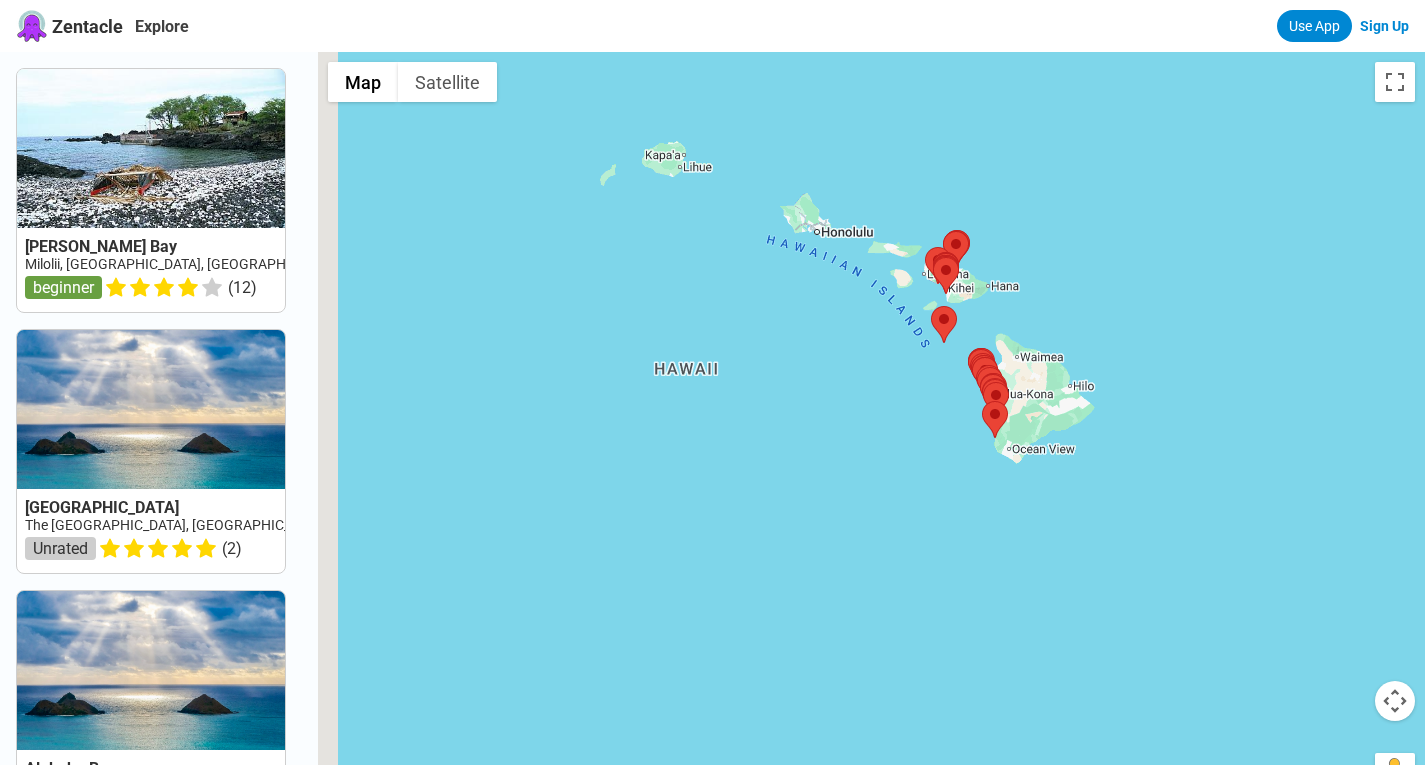 drag, startPoint x: 650, startPoint y: 330, endPoint x: 916, endPoint y: 330, distance: 266 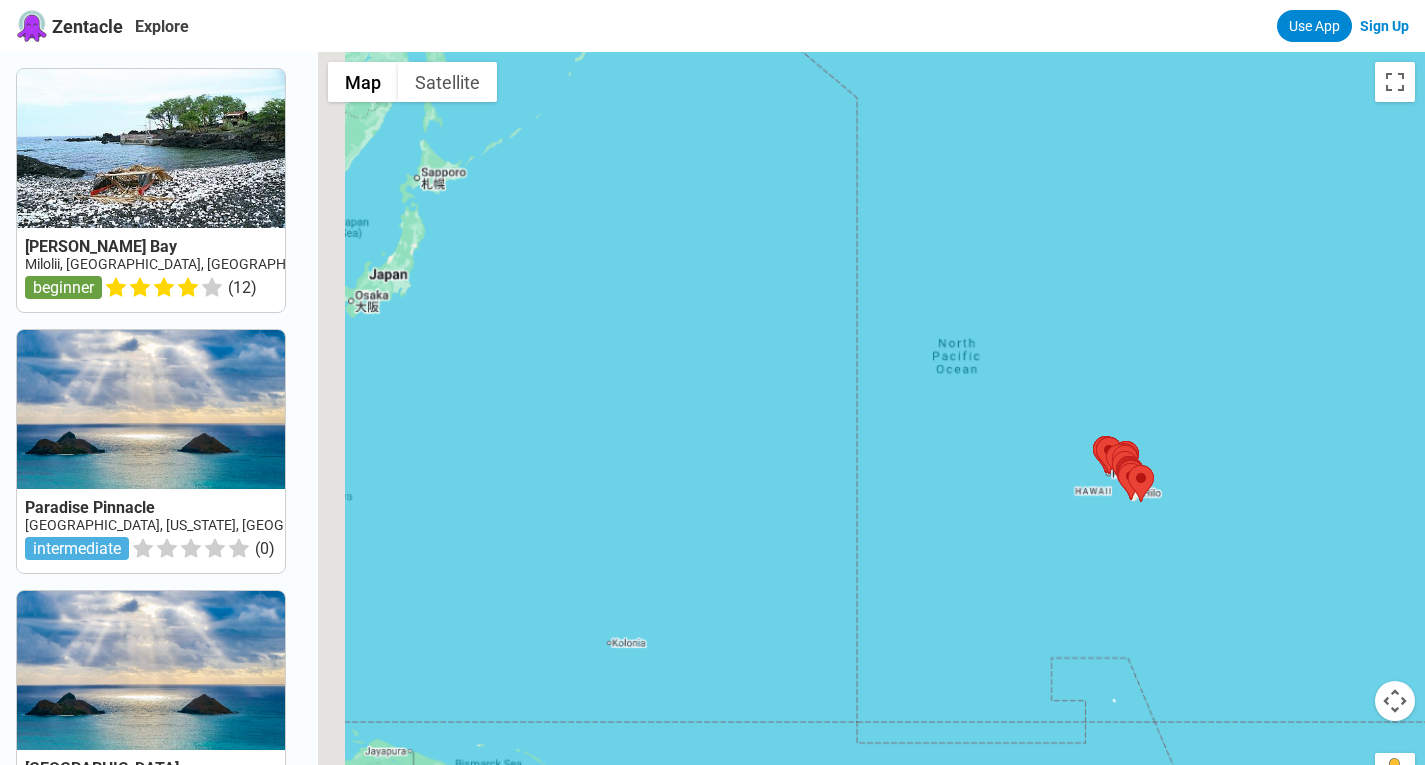 drag, startPoint x: 767, startPoint y: 319, endPoint x: 1055, endPoint y: 492, distance: 335.96576 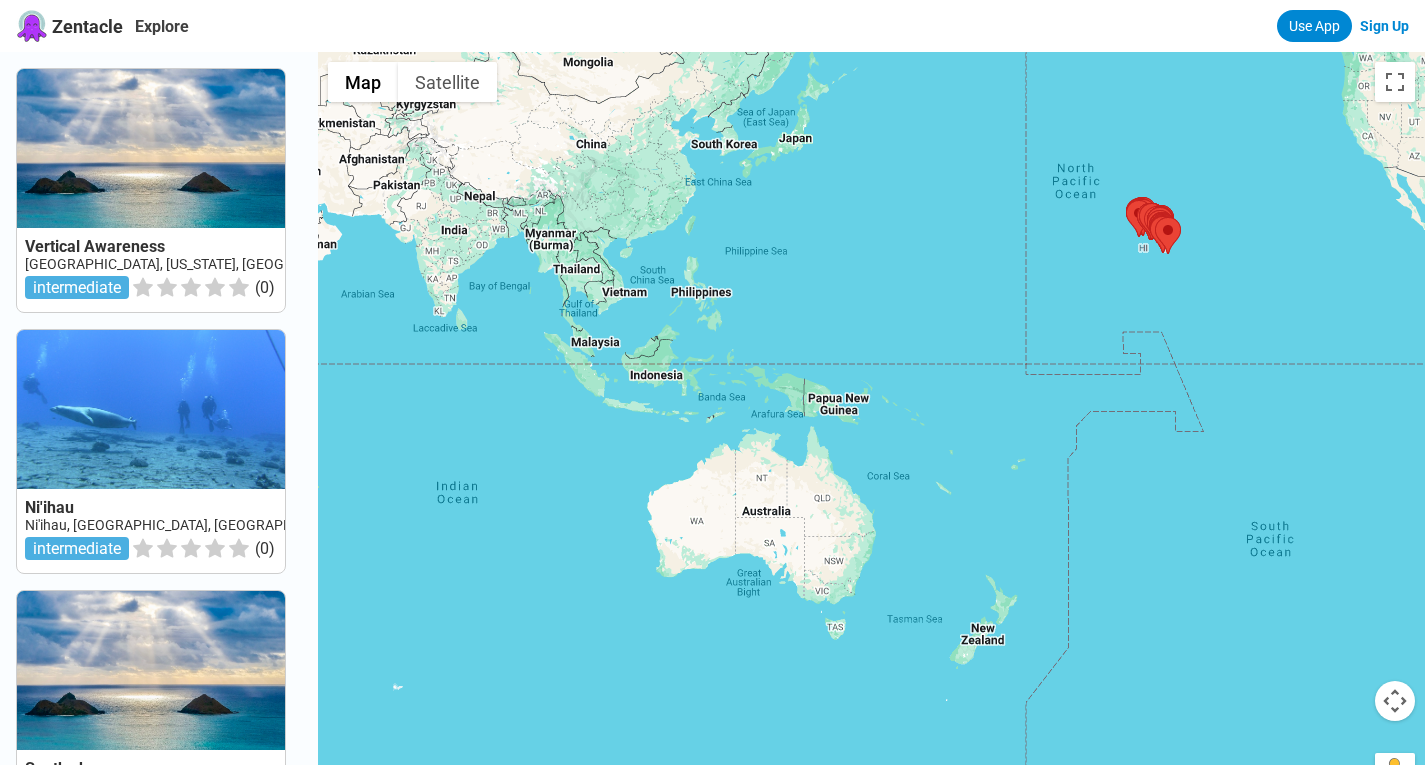 drag, startPoint x: 875, startPoint y: 397, endPoint x: 952, endPoint y: 254, distance: 162.41306 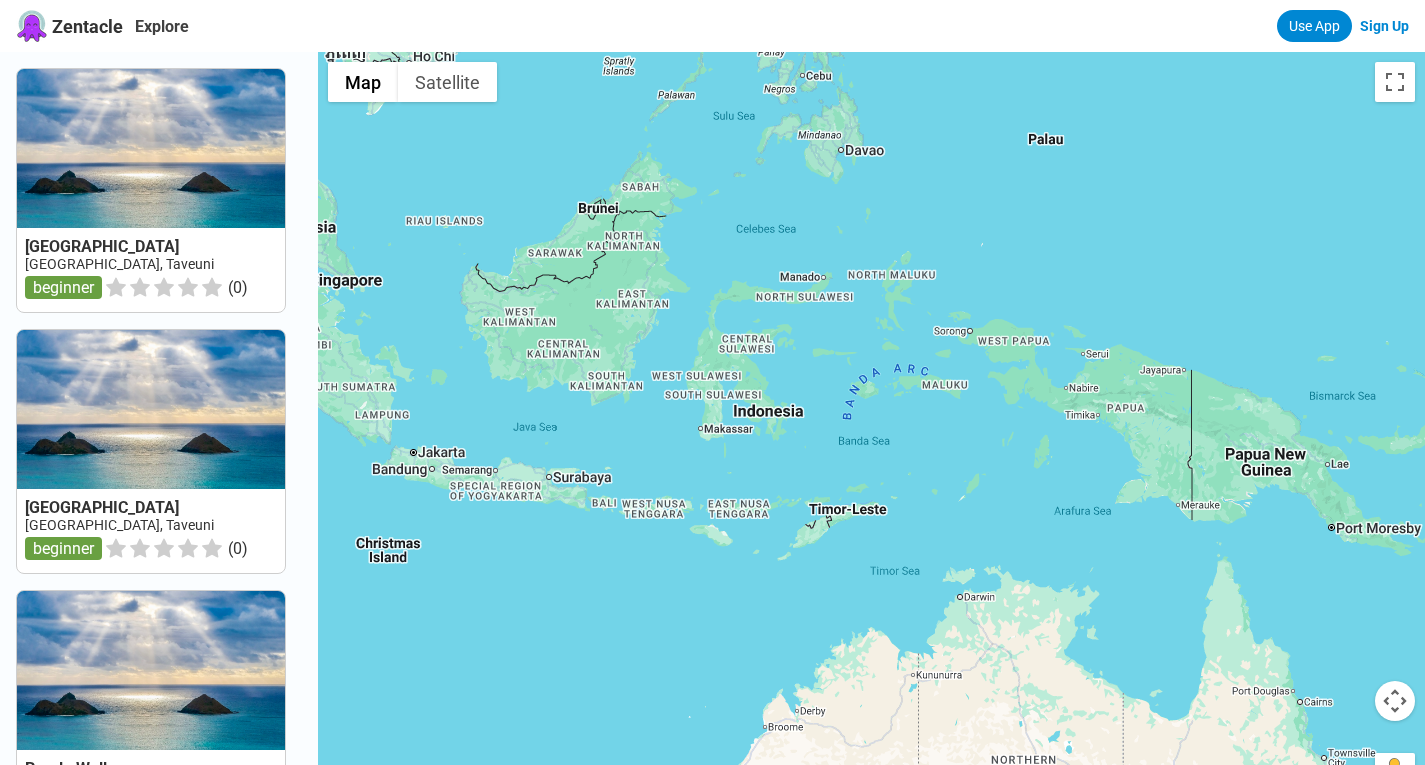 drag, startPoint x: 695, startPoint y: 396, endPoint x: 905, endPoint y: 356, distance: 213.77559 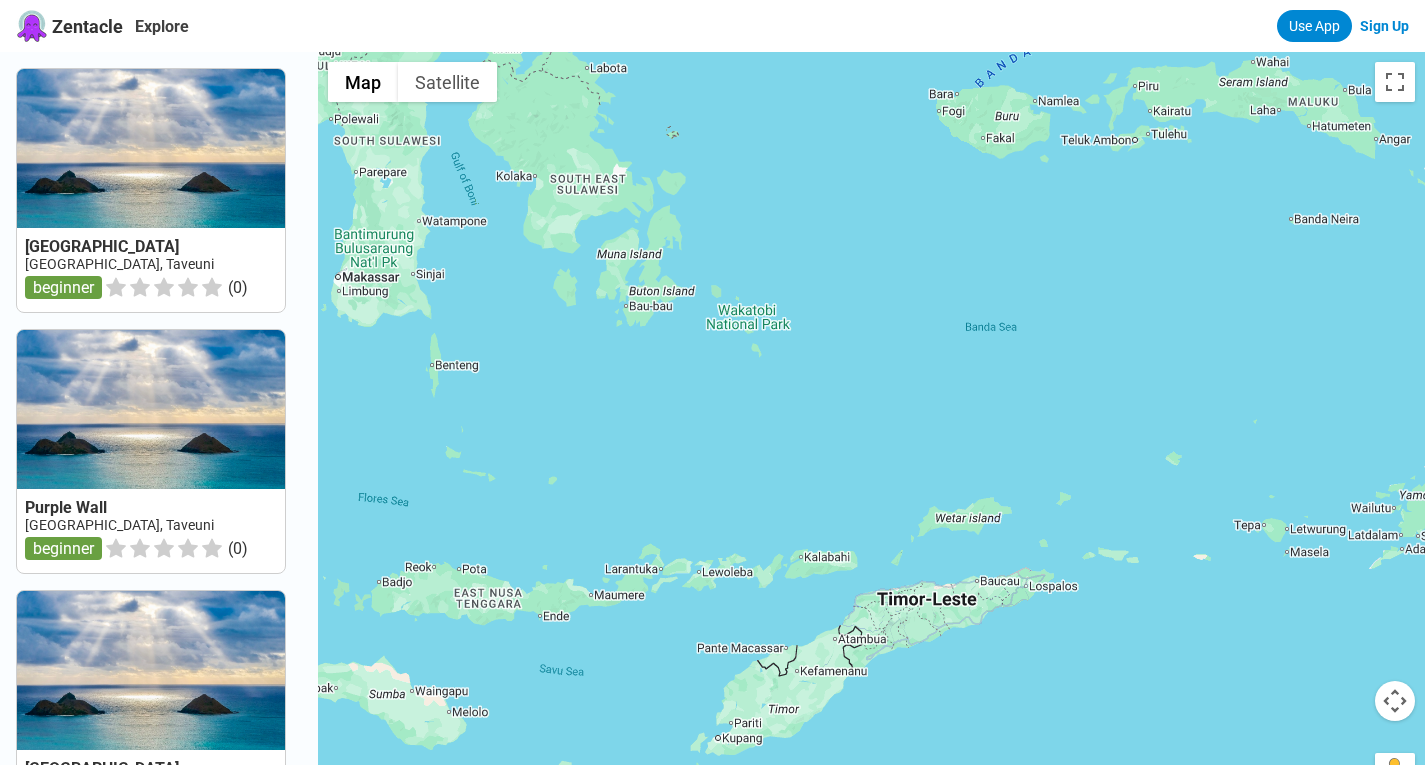drag, startPoint x: 925, startPoint y: 474, endPoint x: 710, endPoint y: 154, distance: 385.51913 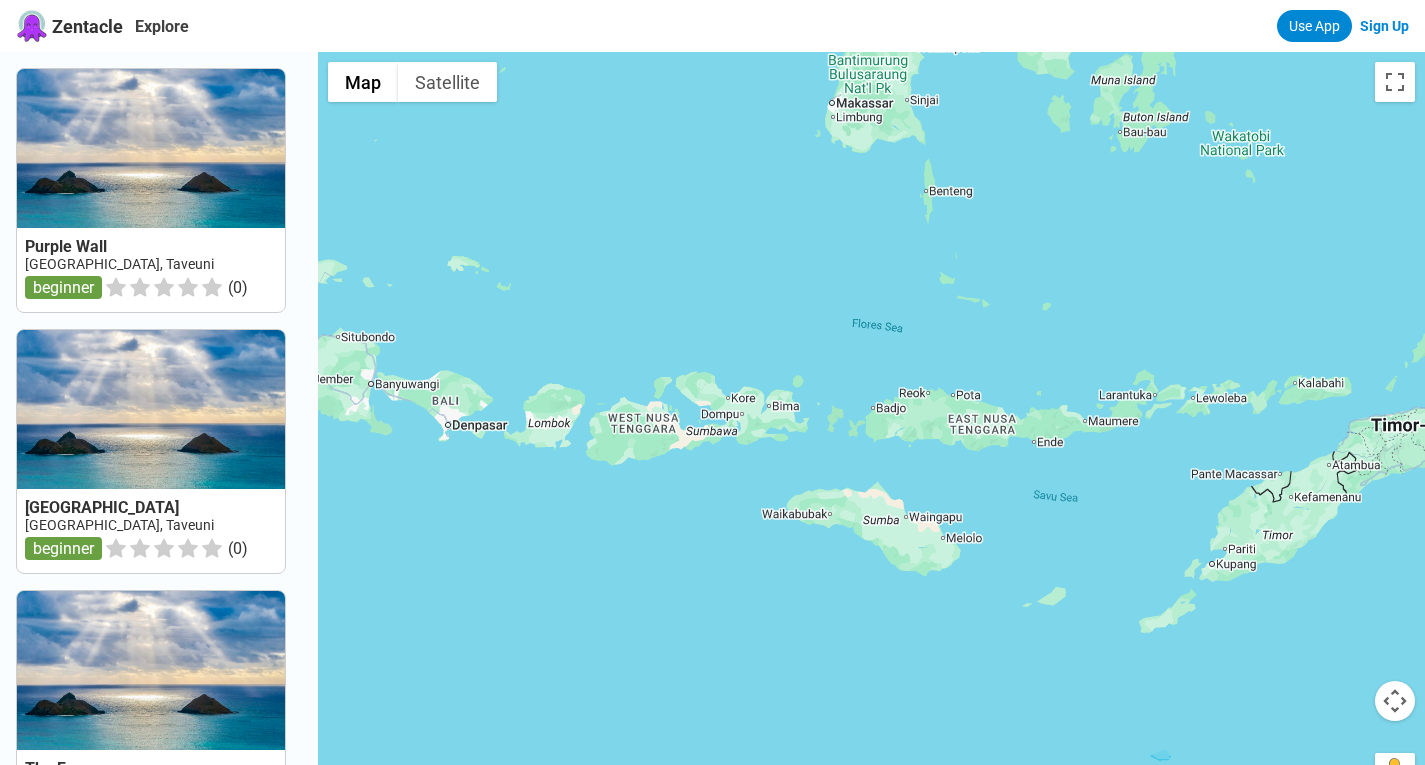 drag, startPoint x: 761, startPoint y: 416, endPoint x: 1331, endPoint y: 302, distance: 581.2882 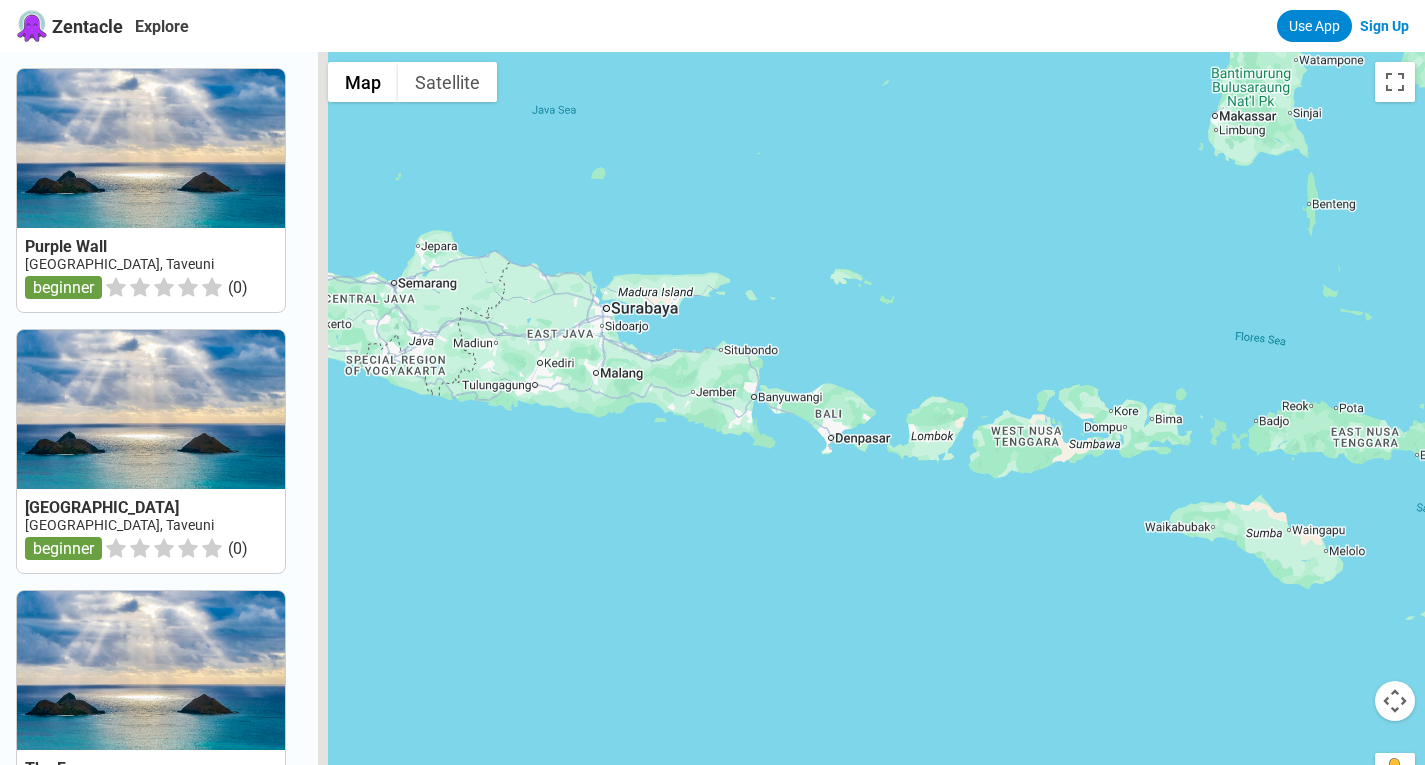 drag, startPoint x: 674, startPoint y: 324, endPoint x: 1067, endPoint y: 338, distance: 393.2493 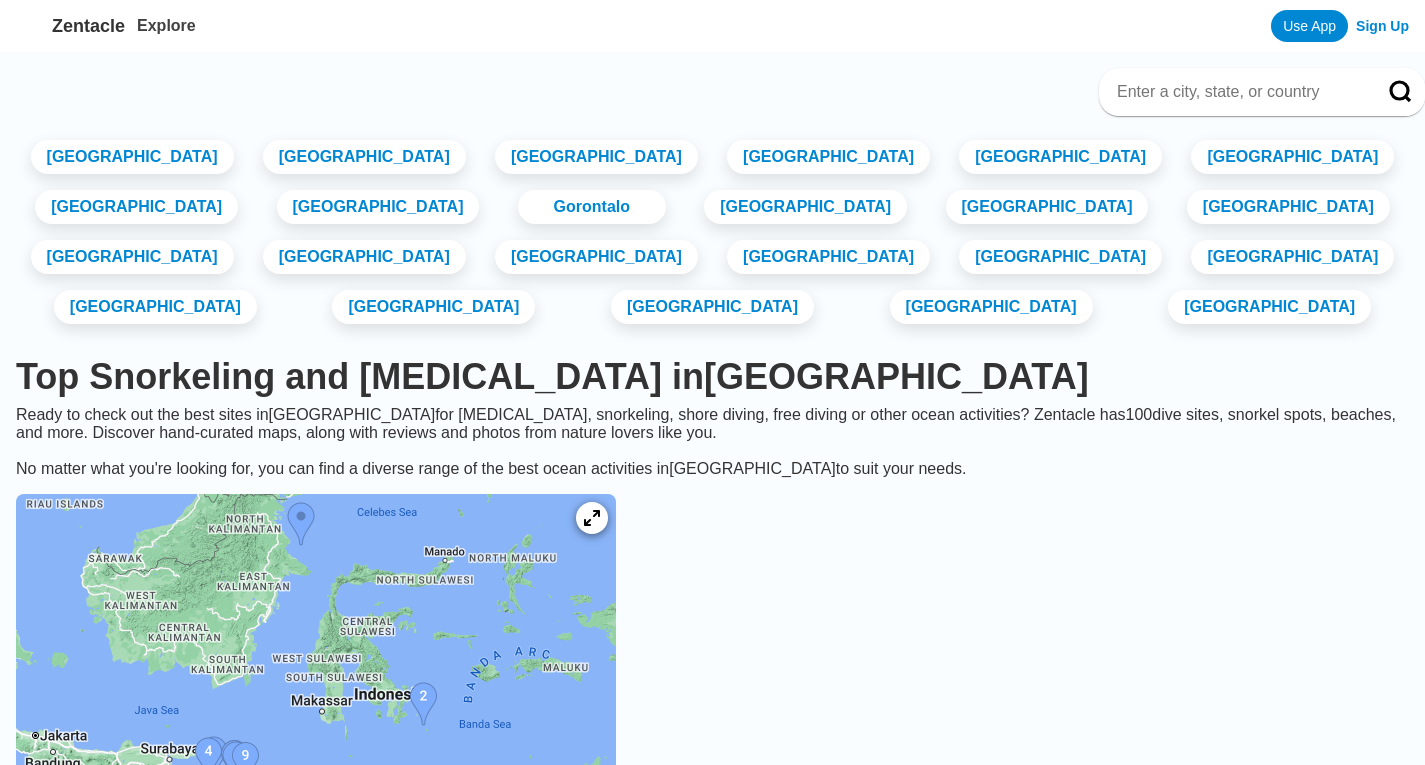 scroll, scrollTop: 384, scrollLeft: 0, axis: vertical 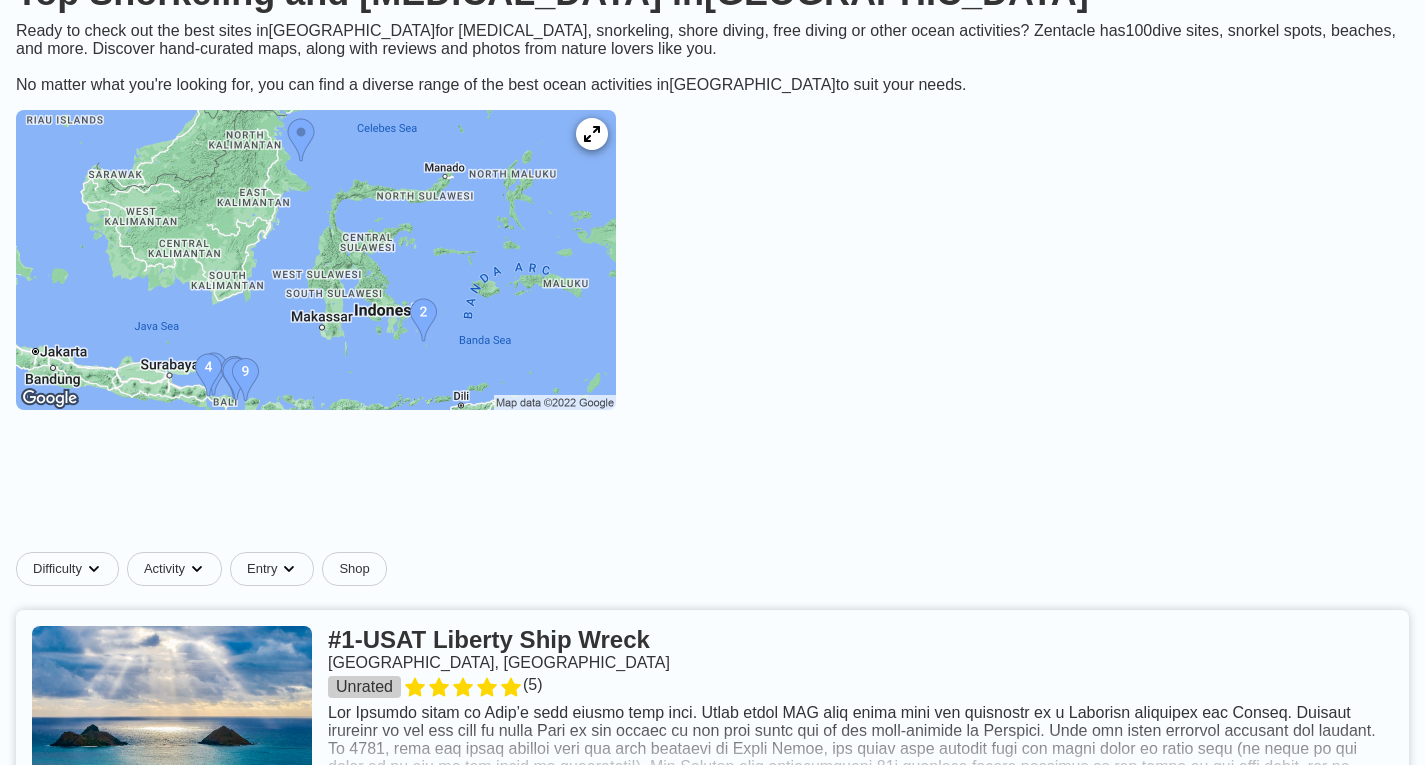 click at bounding box center [316, 260] 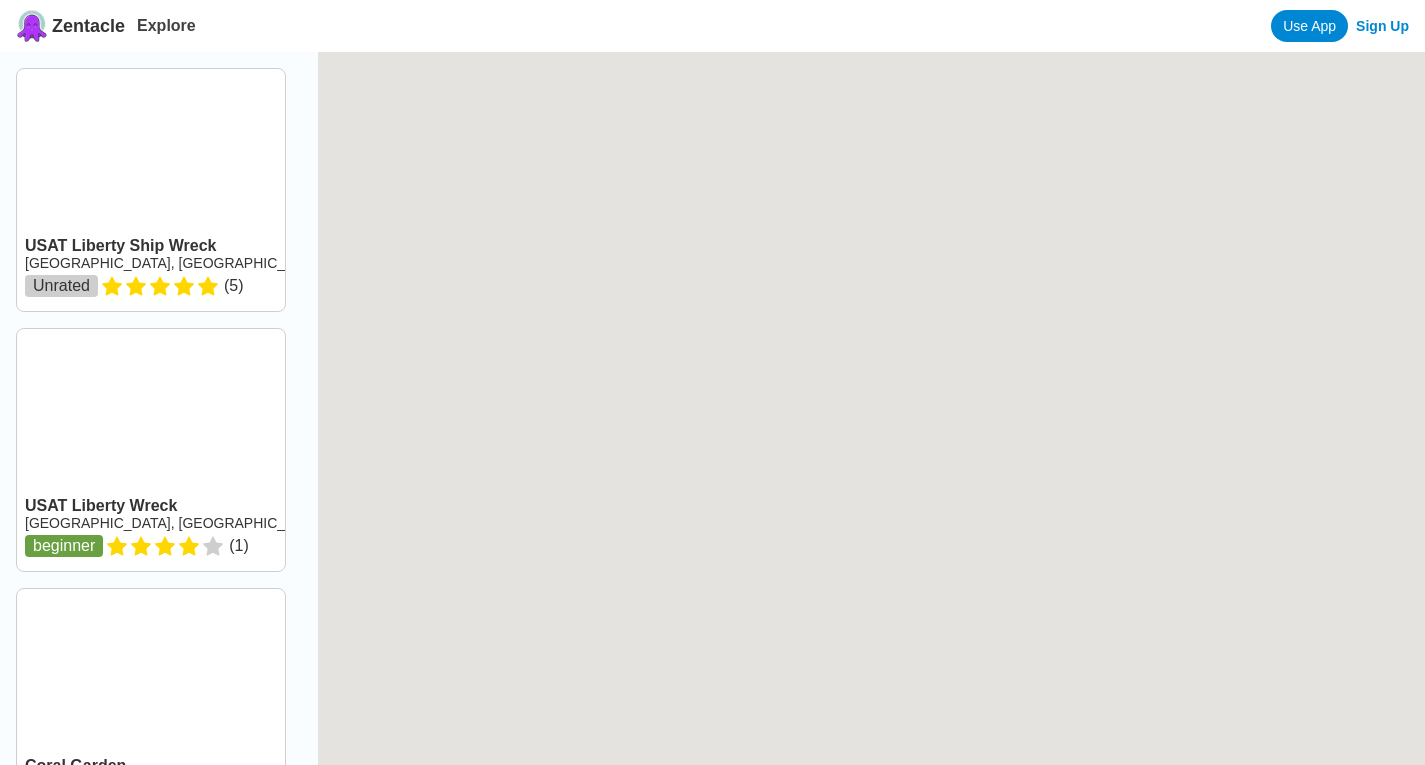 scroll, scrollTop: 0, scrollLeft: 0, axis: both 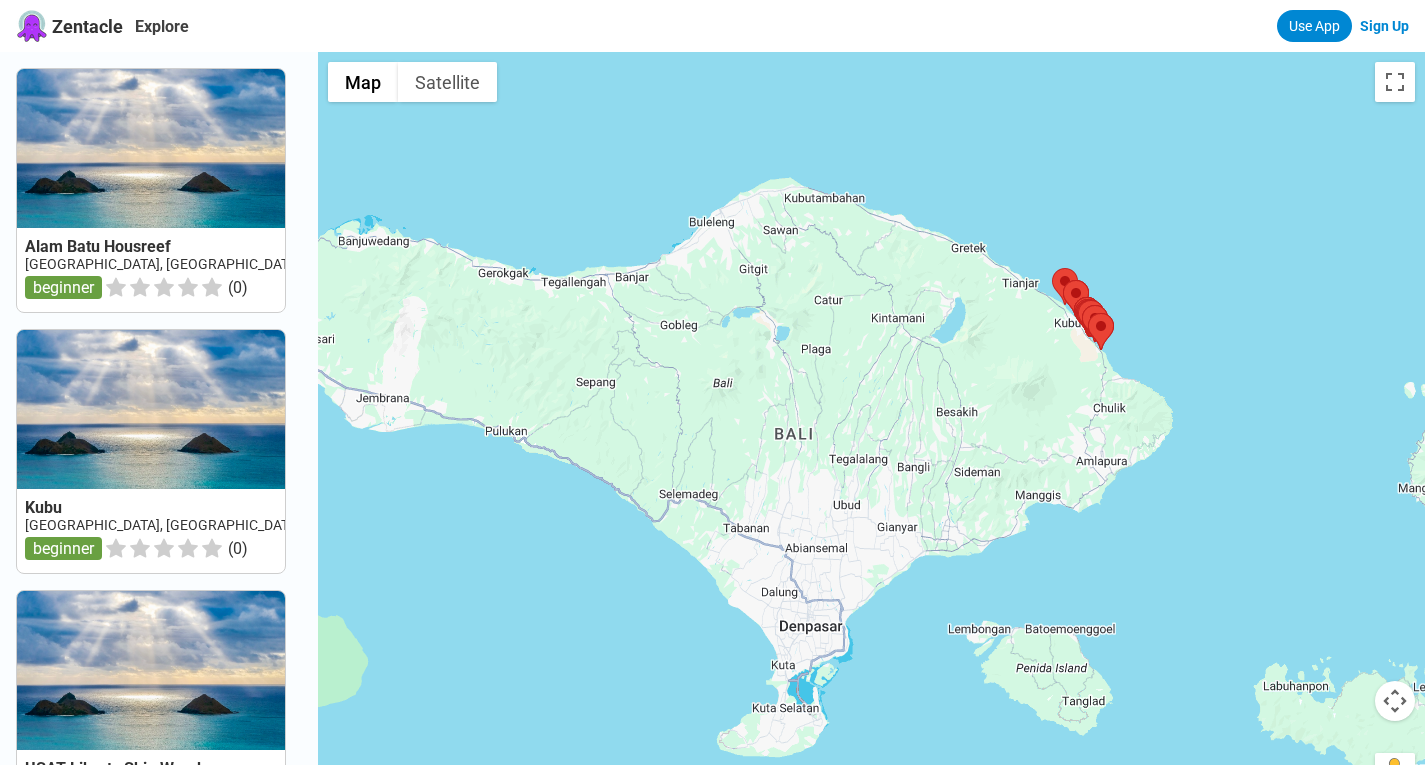 drag, startPoint x: 771, startPoint y: 464, endPoint x: 899, endPoint y: 376, distance: 155.33191 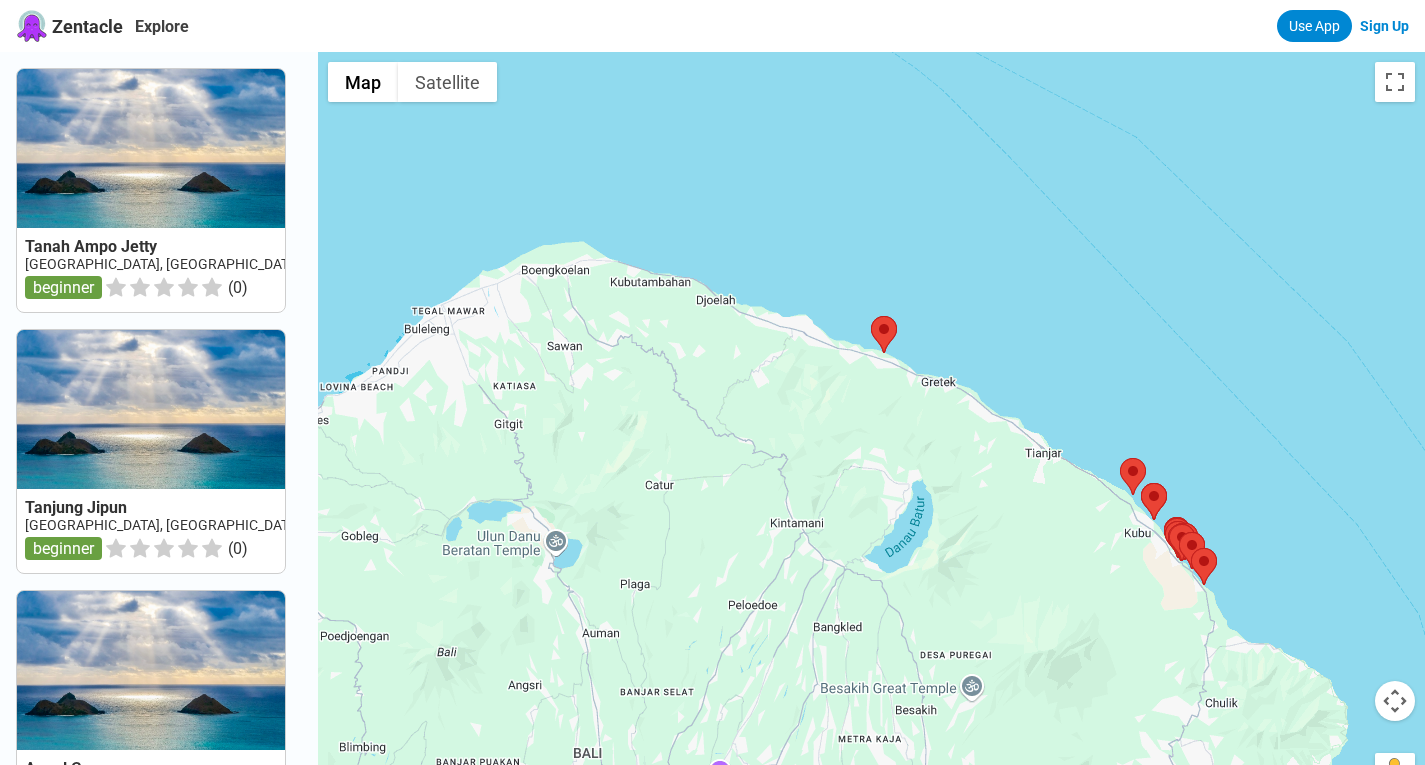 drag, startPoint x: 930, startPoint y: 301, endPoint x: 803, endPoint y: 581, distance: 307.4557 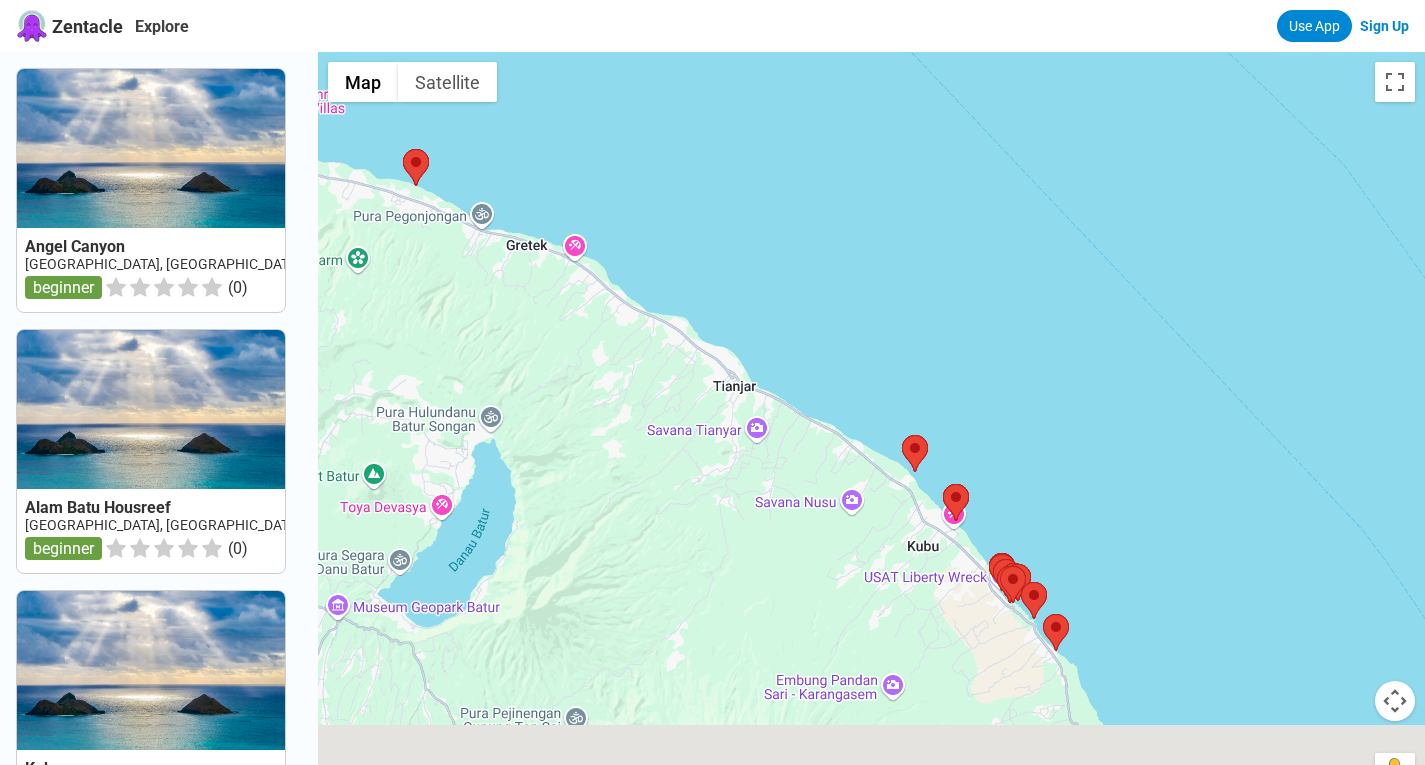 drag, startPoint x: 835, startPoint y: 558, endPoint x: 446, endPoint y: 267, distance: 485.80038 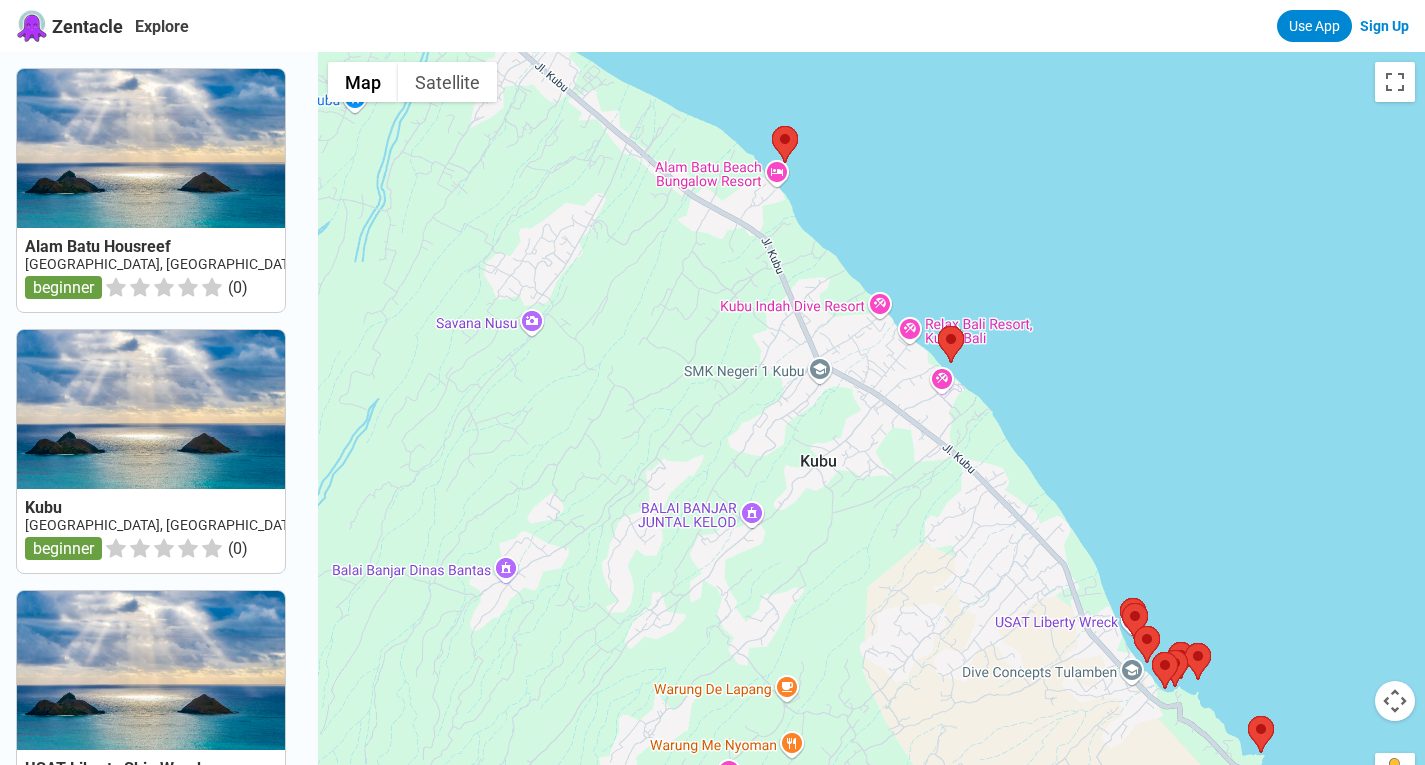 drag, startPoint x: 1099, startPoint y: 421, endPoint x: 826, endPoint y: 227, distance: 334.91043 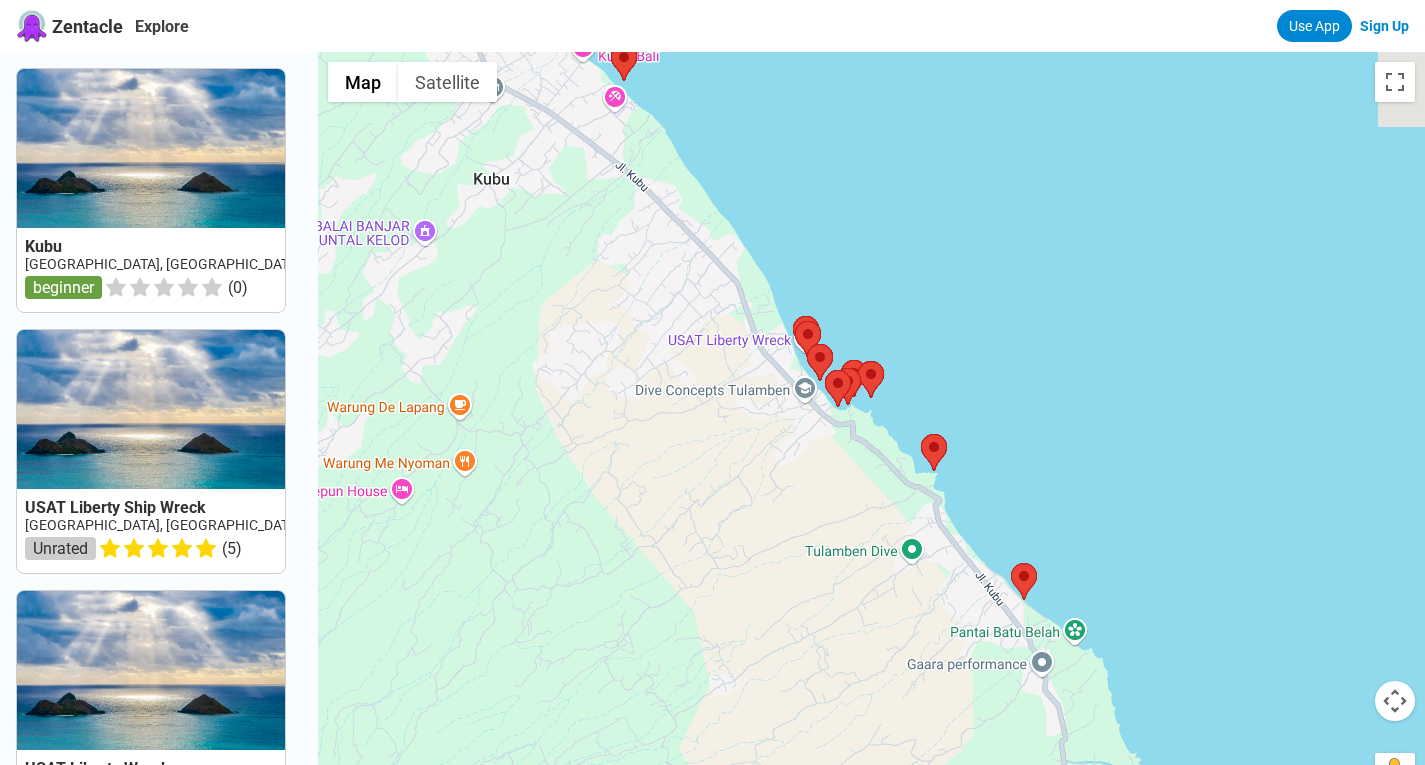 drag, startPoint x: 972, startPoint y: 360, endPoint x: 750, endPoint y: 129, distance: 320.3826 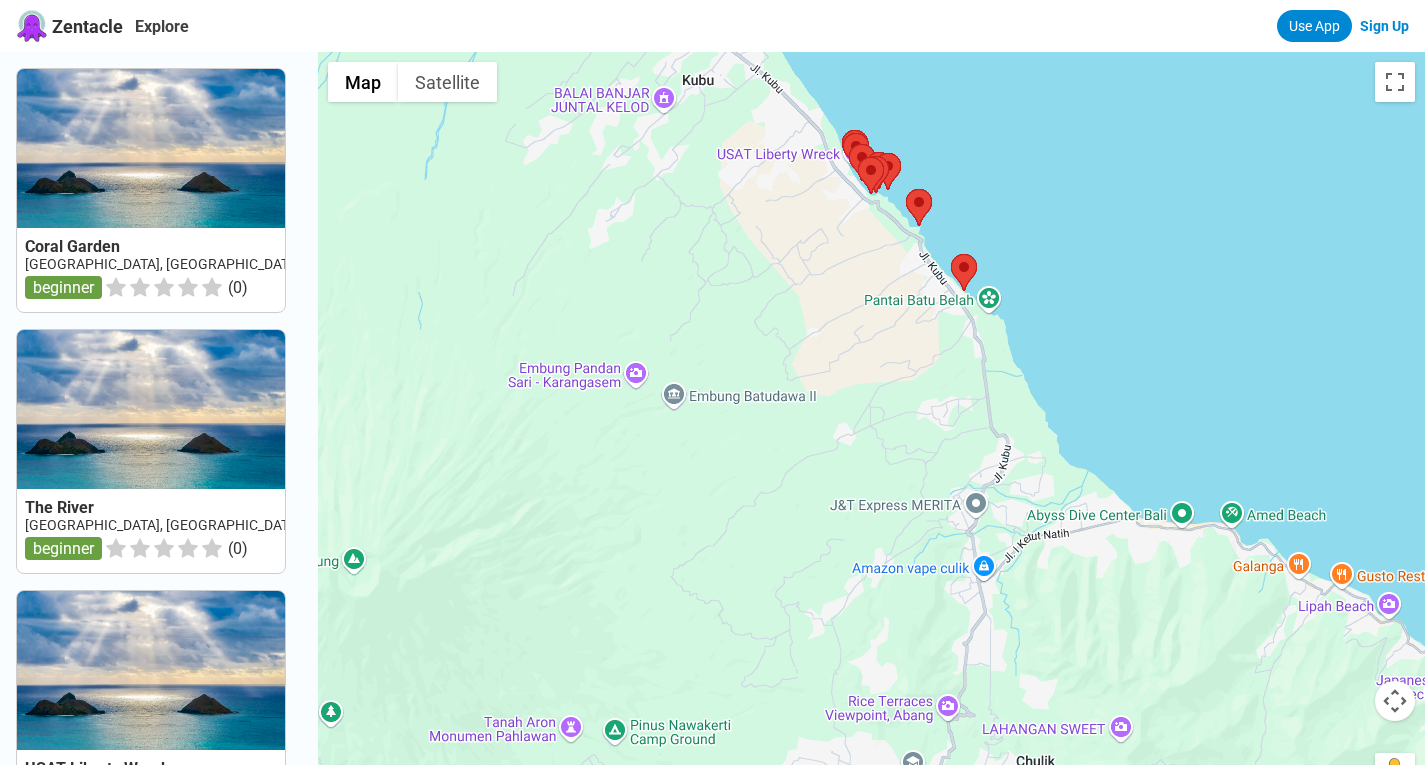 drag, startPoint x: 933, startPoint y: 518, endPoint x: 885, endPoint y: 289, distance: 233.9765 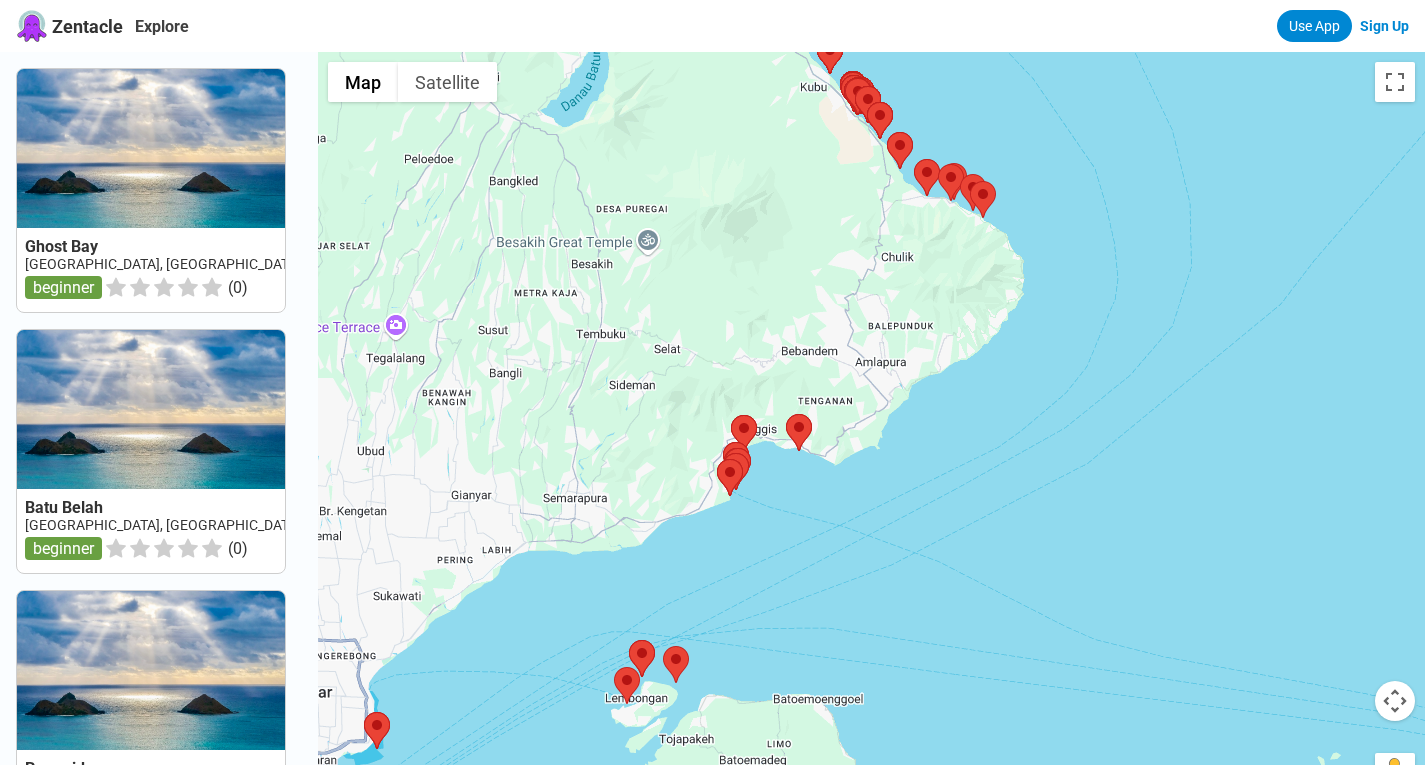 drag, startPoint x: 803, startPoint y: 372, endPoint x: 799, endPoint y: 173, distance: 199.04019 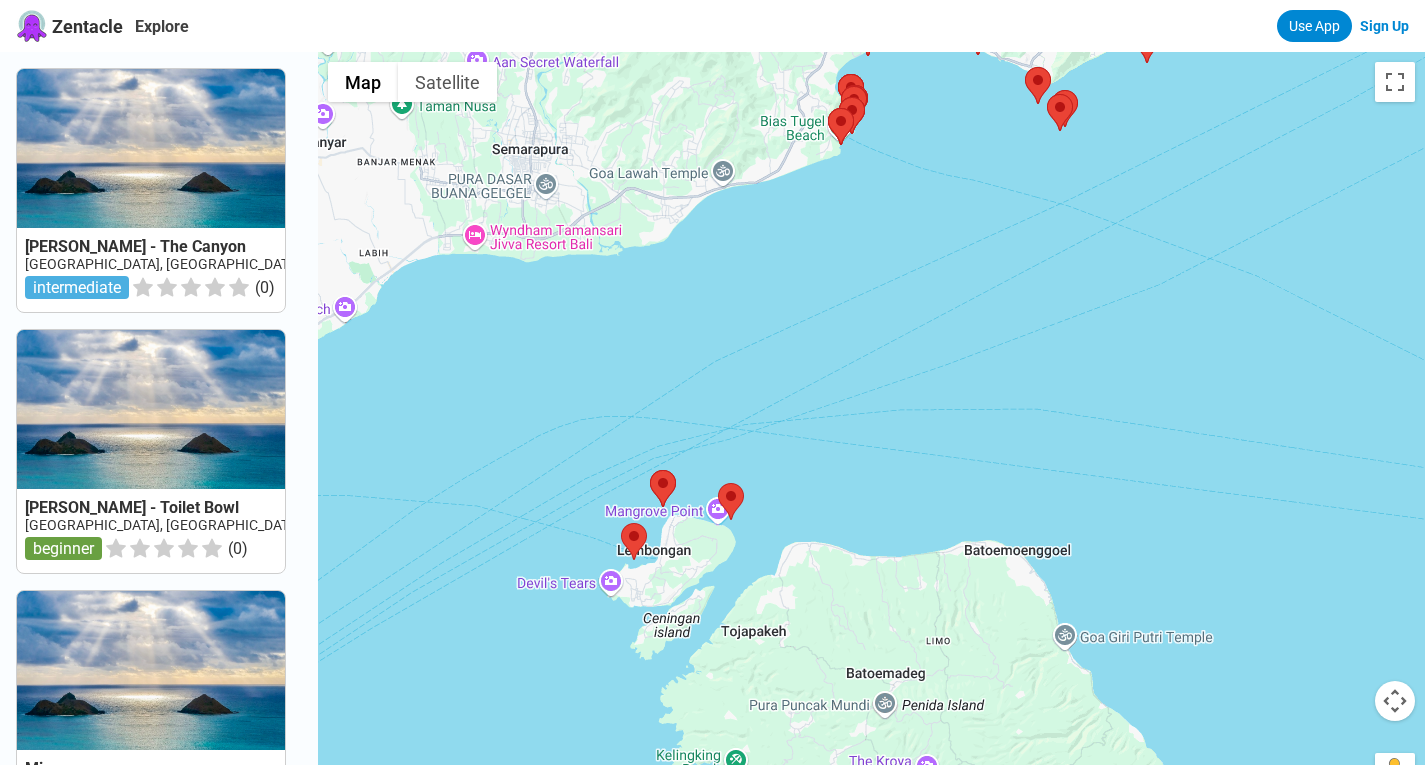 drag, startPoint x: 621, startPoint y: 558, endPoint x: 797, endPoint y: 311, distance: 303.29028 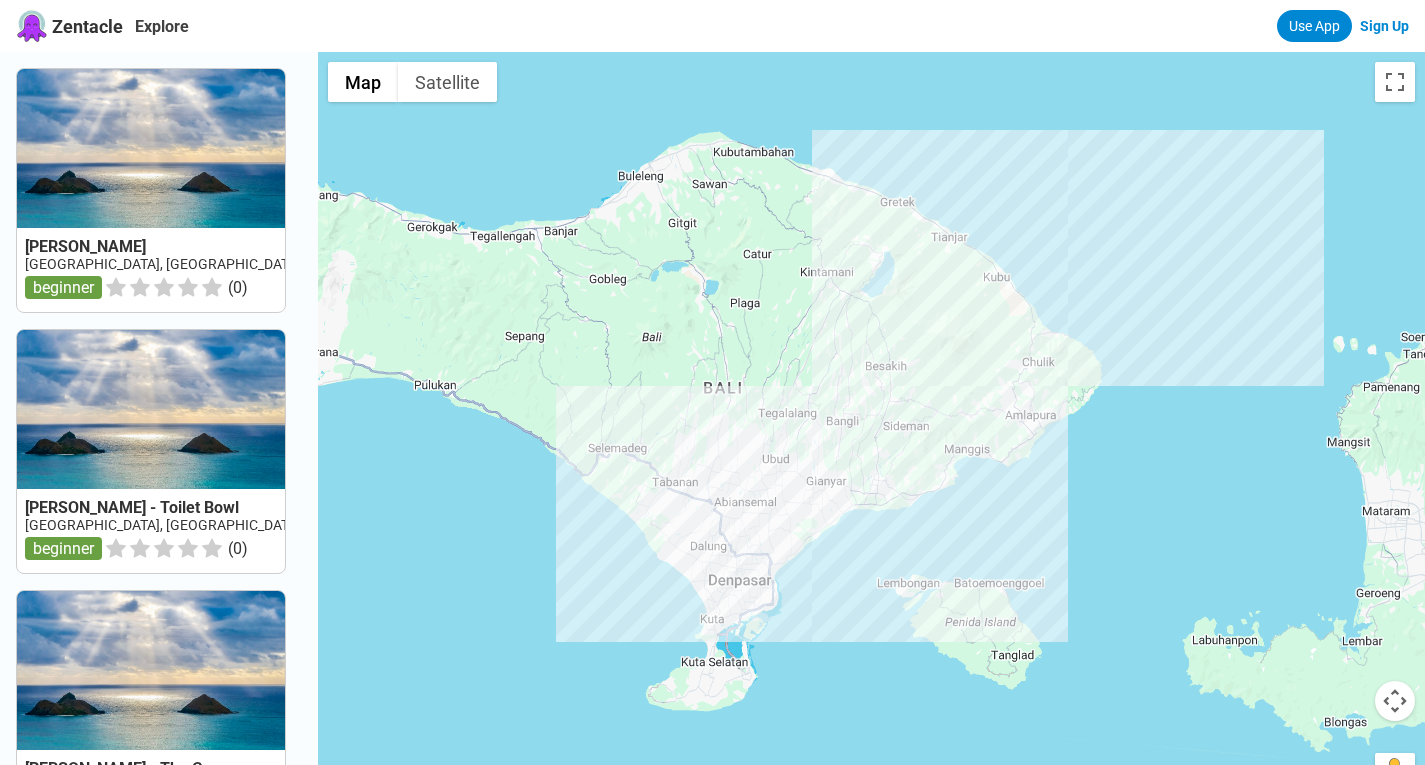 drag, startPoint x: 647, startPoint y: 354, endPoint x: 836, endPoint y: 431, distance: 204.08331 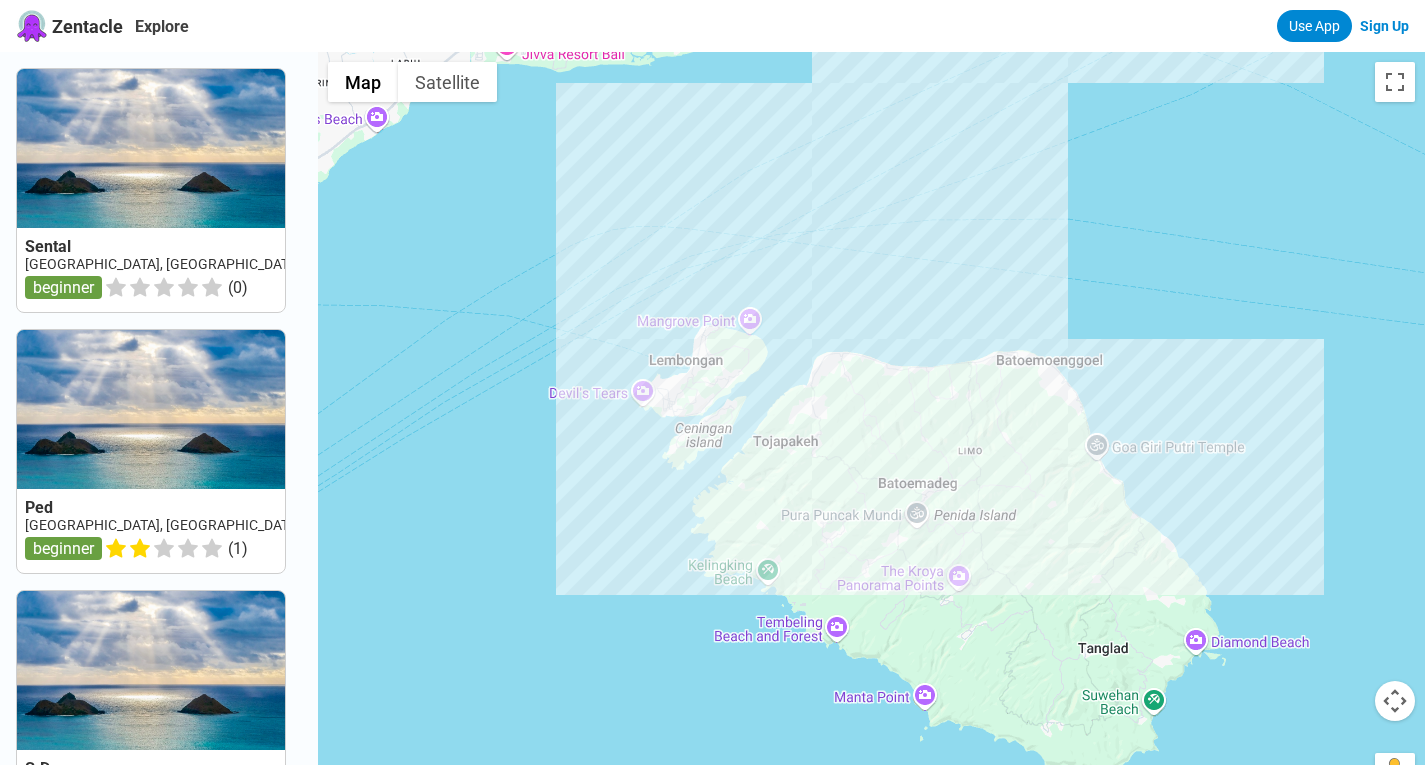 drag, startPoint x: 900, startPoint y: 568, endPoint x: 922, endPoint y: 463, distance: 107.28001 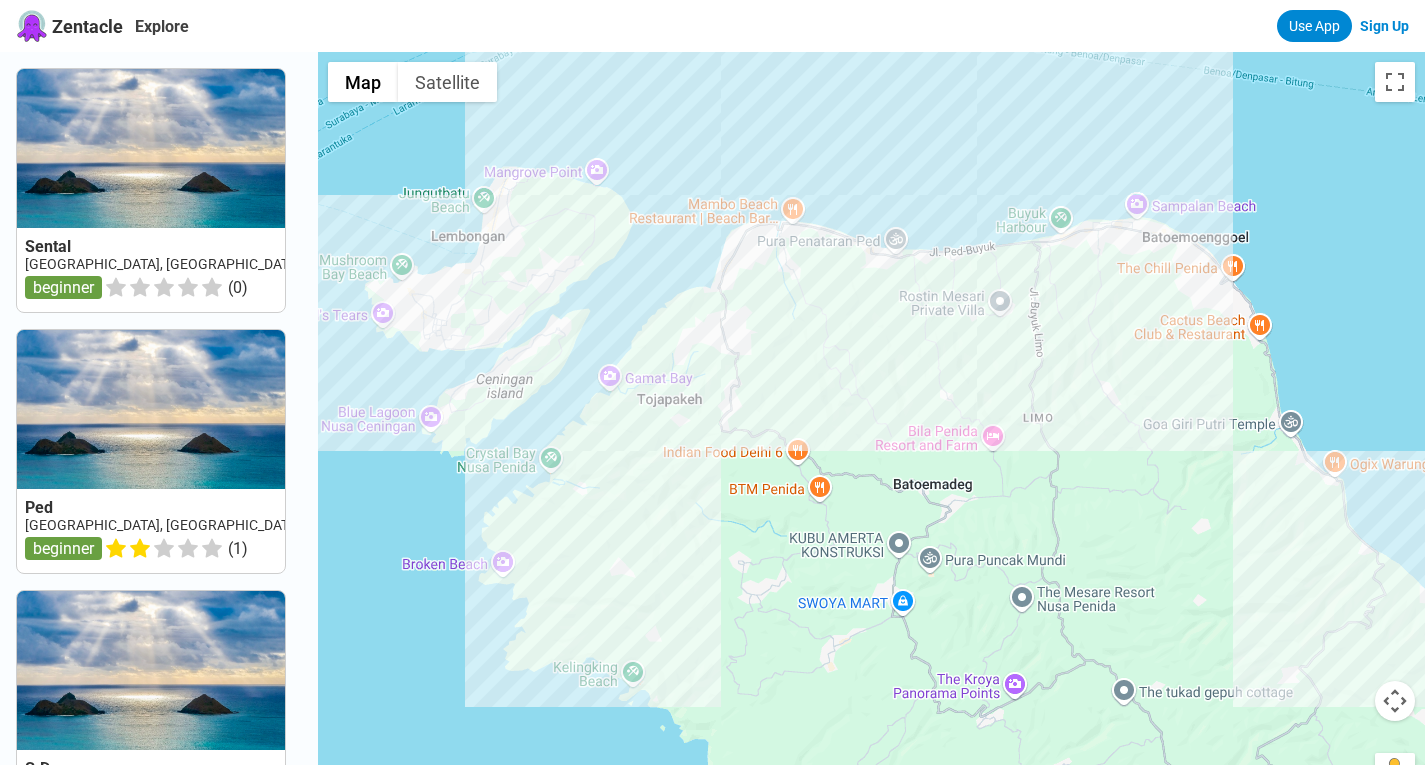 drag, startPoint x: 907, startPoint y: 465, endPoint x: 921, endPoint y: 482, distance: 22.022715 